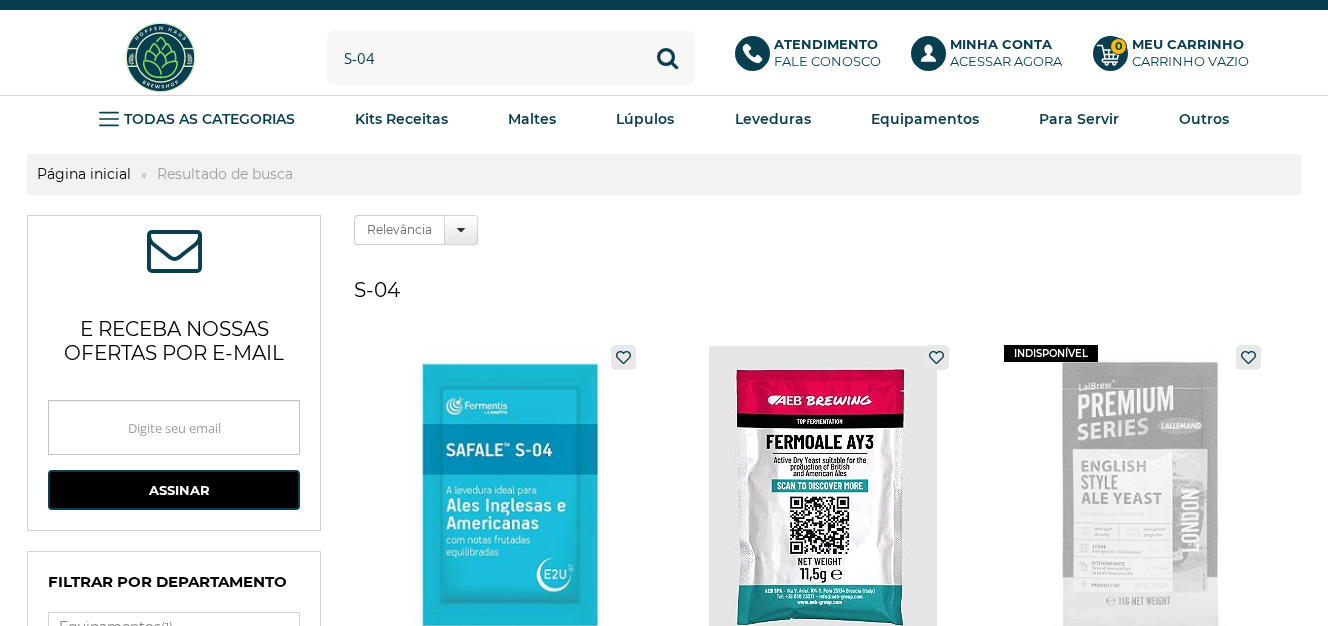 scroll, scrollTop: 0, scrollLeft: 0, axis: both 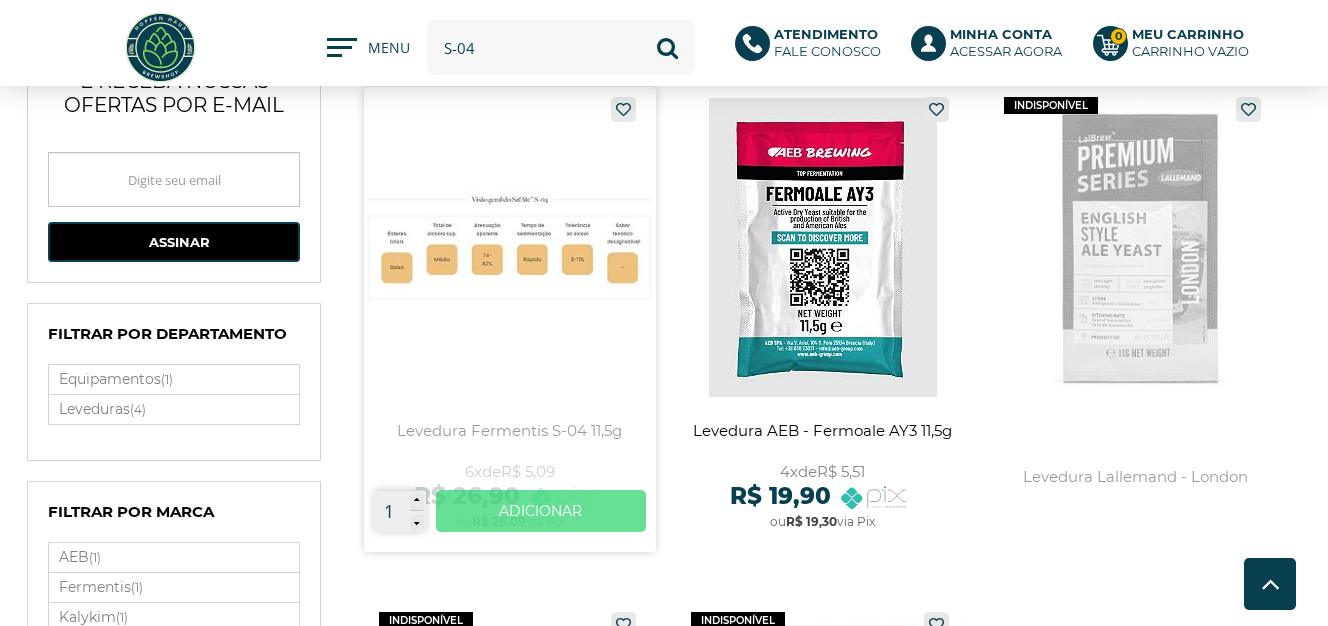 click on "Ver mais" at bounding box center (541, 511) 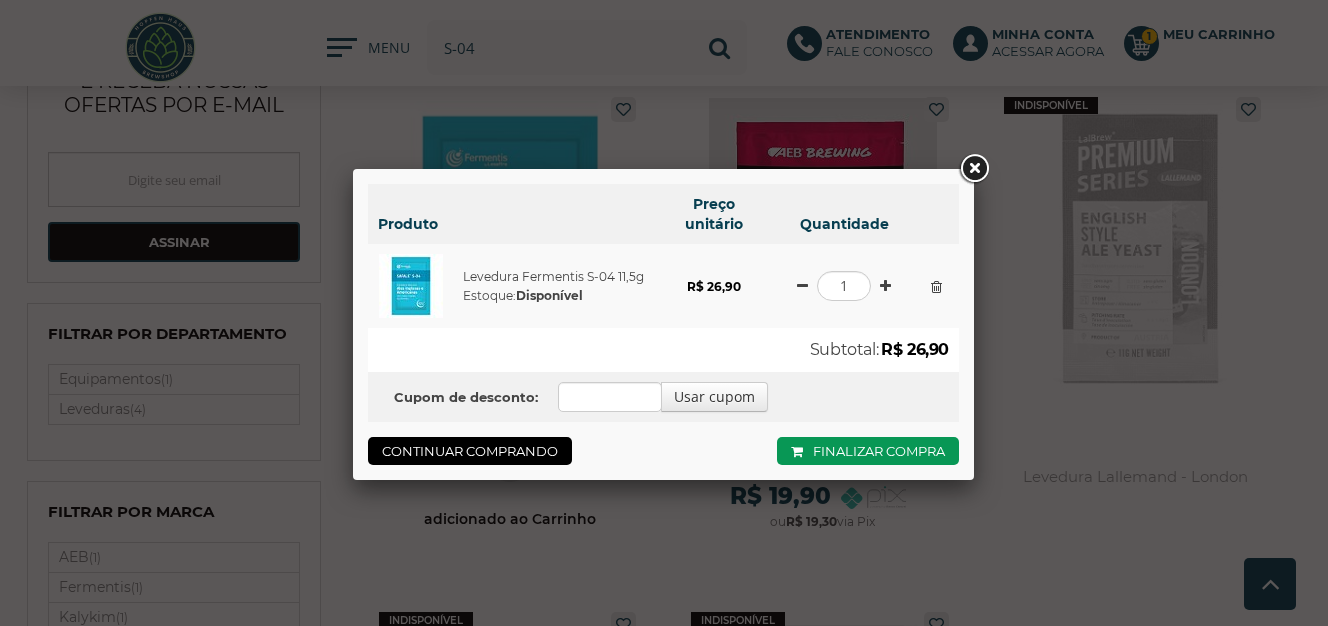 click at bounding box center [974, 169] 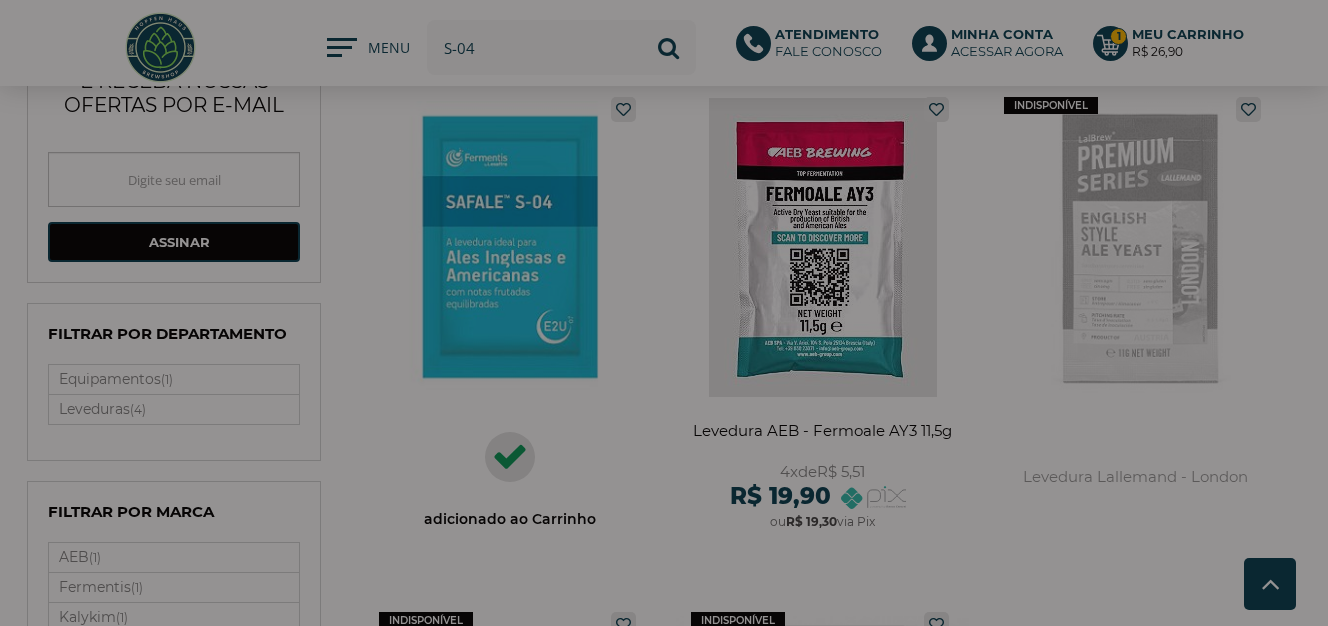 click on "s-04" at bounding box center [561, 47] 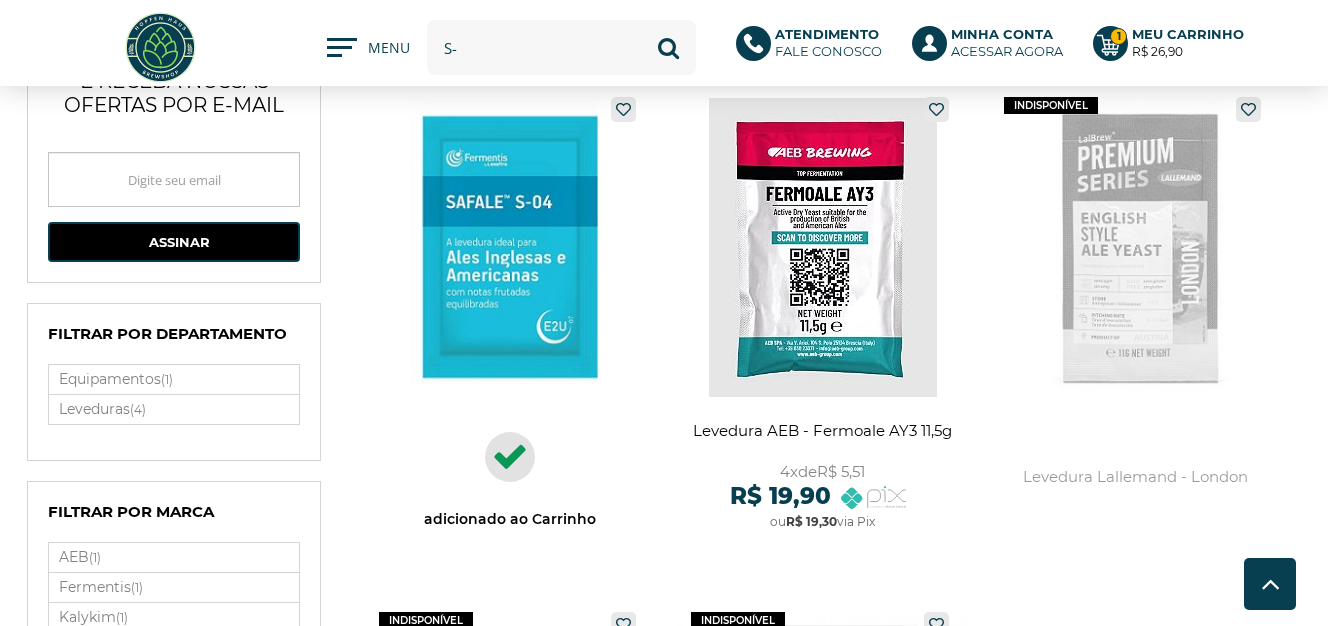type on "s" 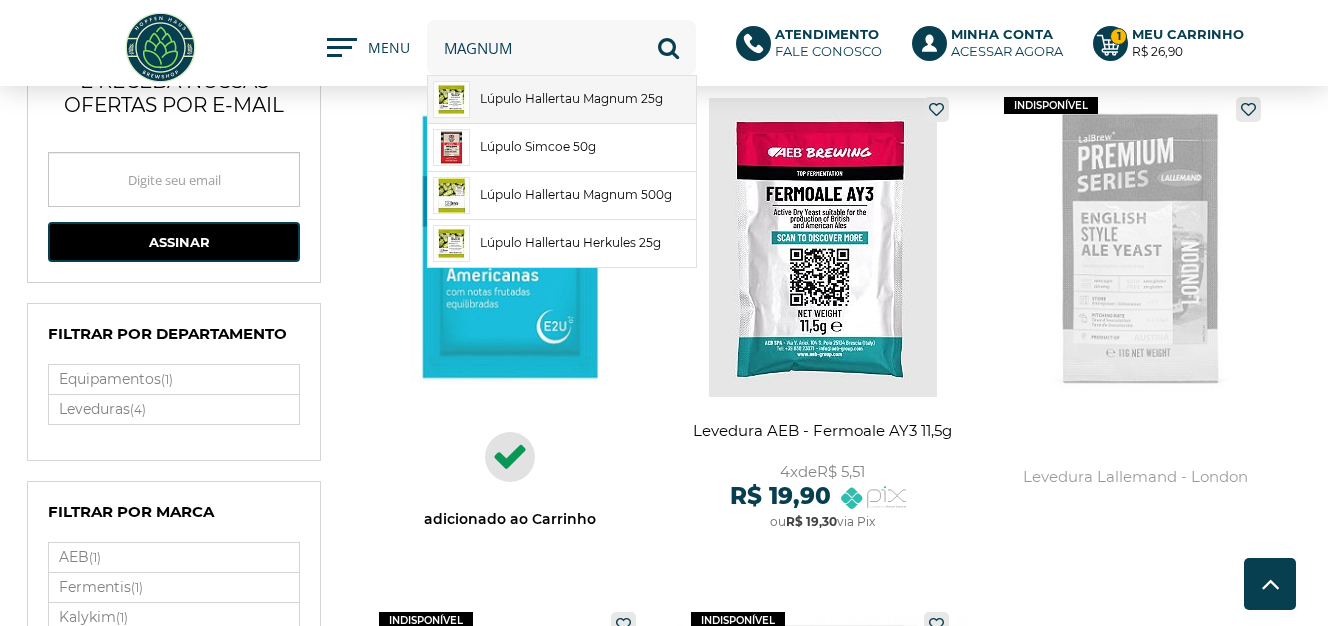 click on "Lúpulo Hallertau Magnum 25g" at bounding box center [562, 99] 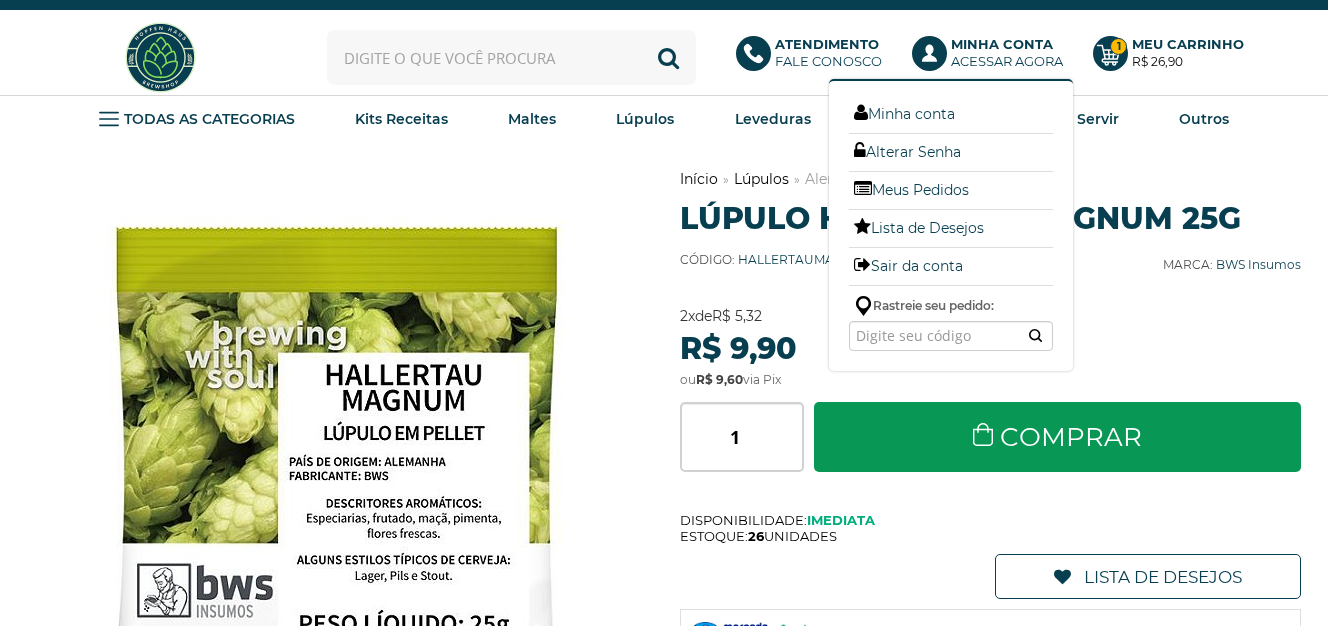 scroll, scrollTop: 0, scrollLeft: 0, axis: both 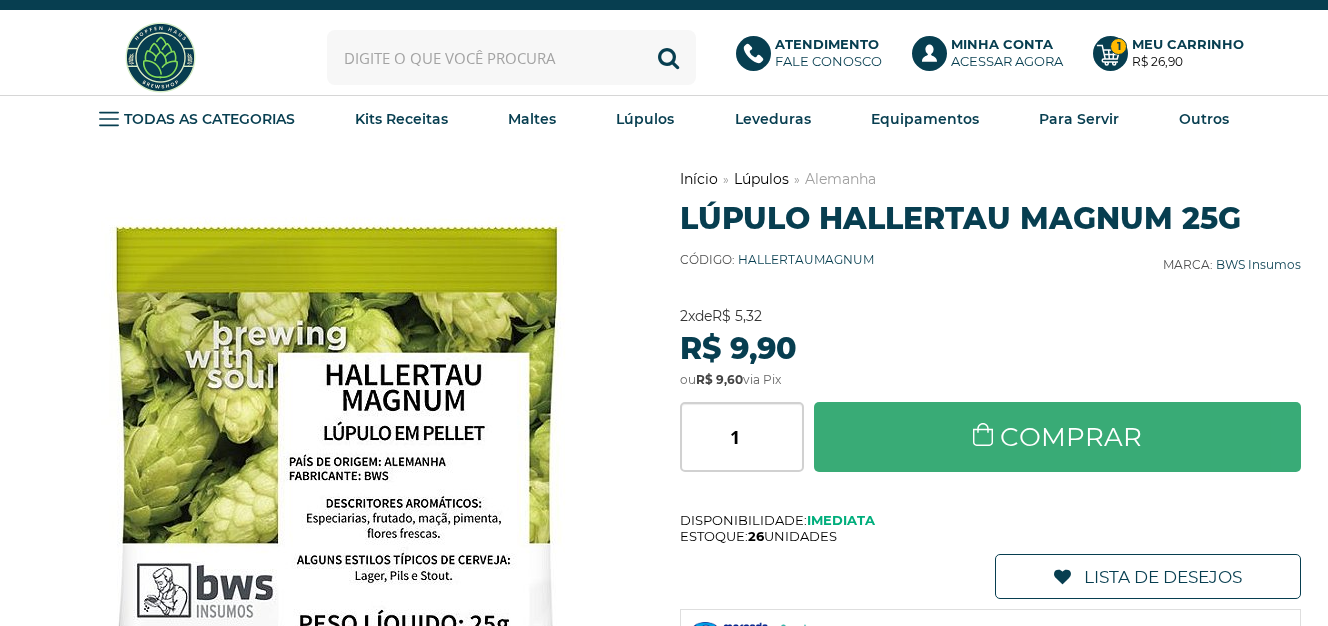 click on "Comprar" at bounding box center [1057, 437] 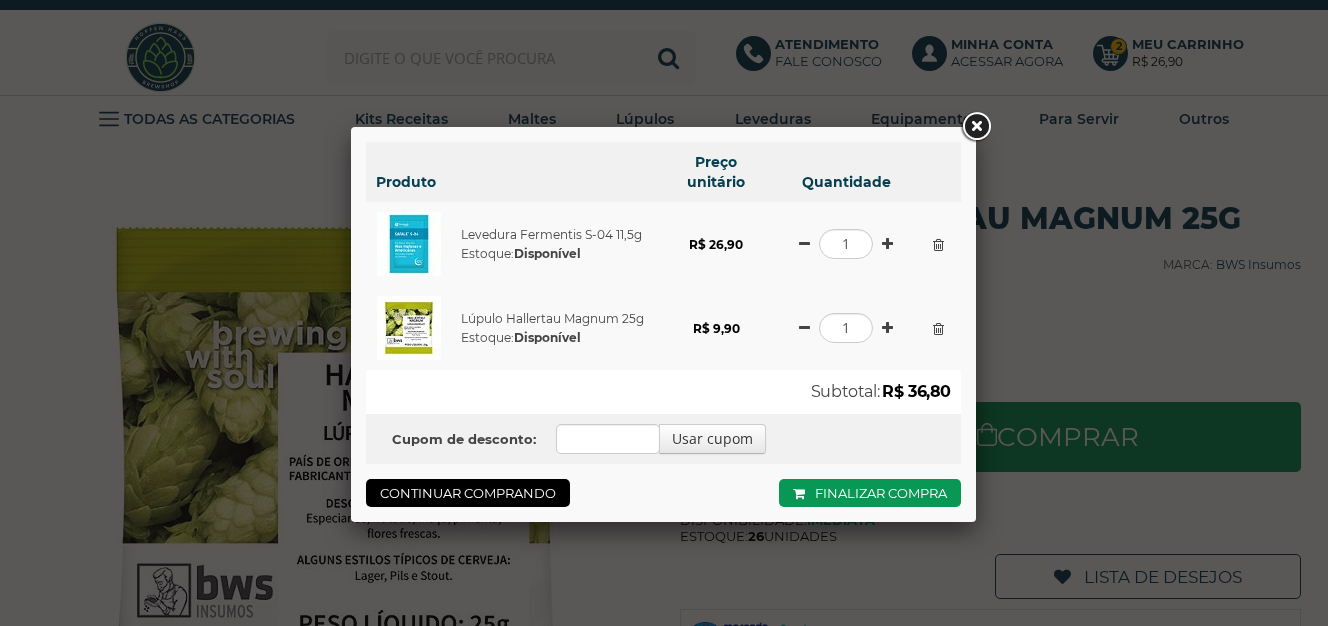 click at bounding box center [976, 127] 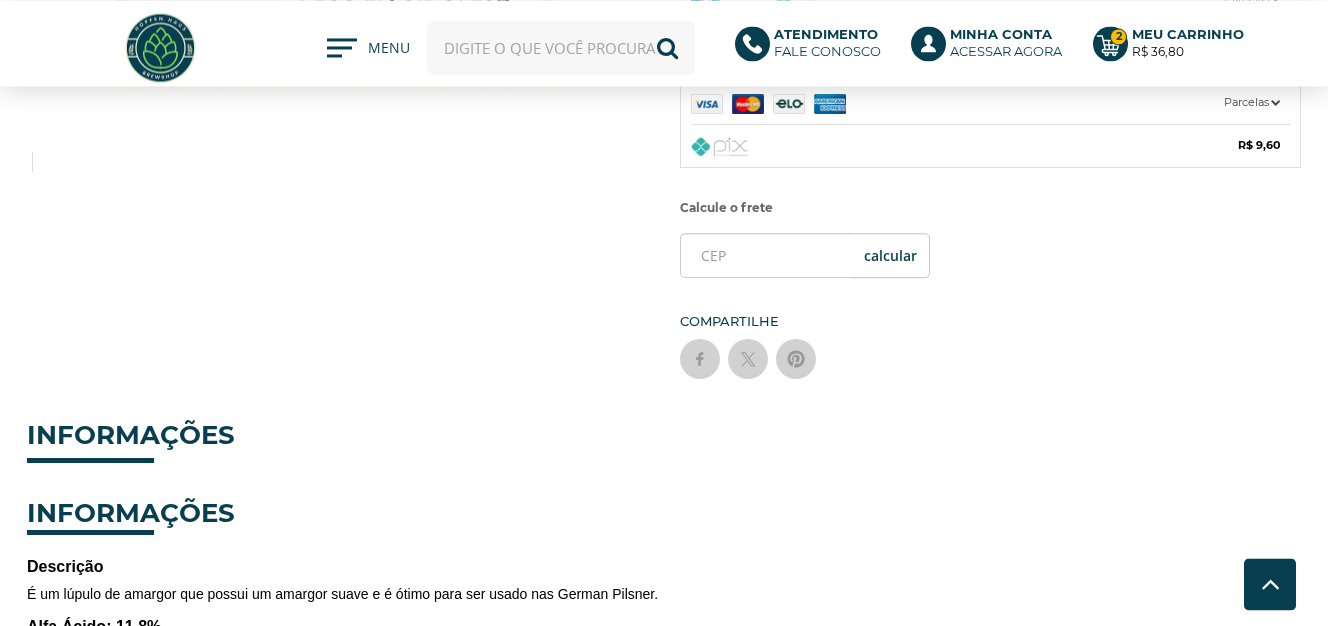 scroll, scrollTop: 684, scrollLeft: 0, axis: vertical 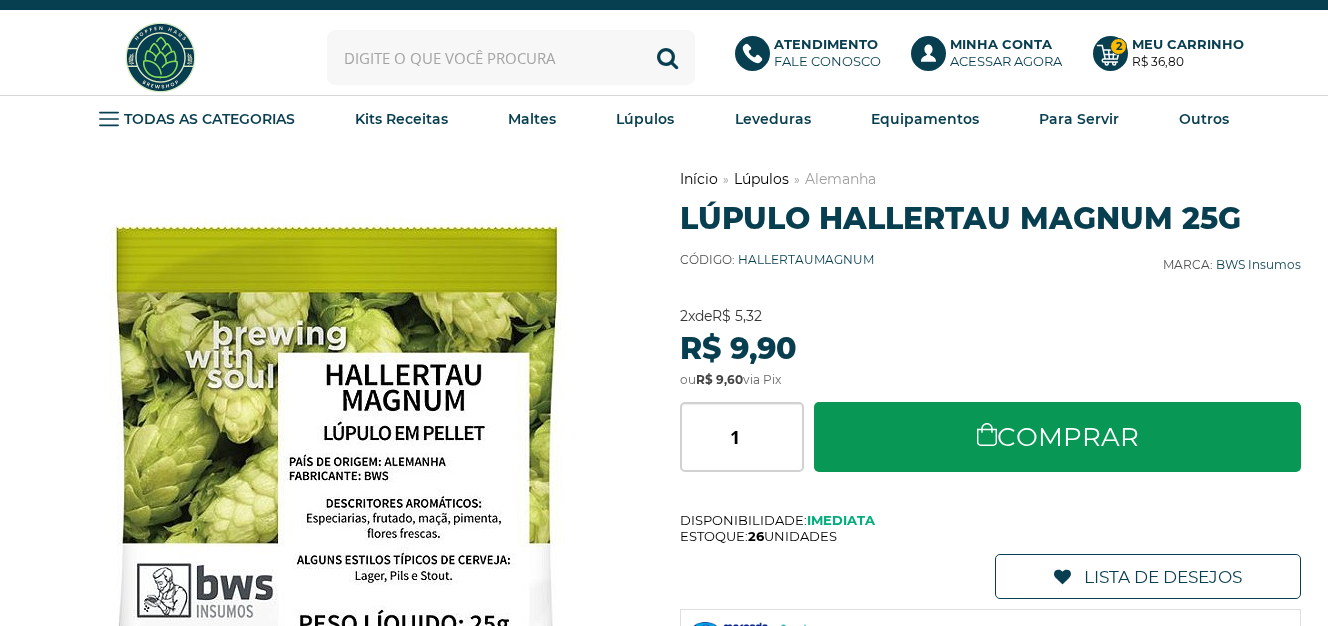 click at bounding box center (511, 57) 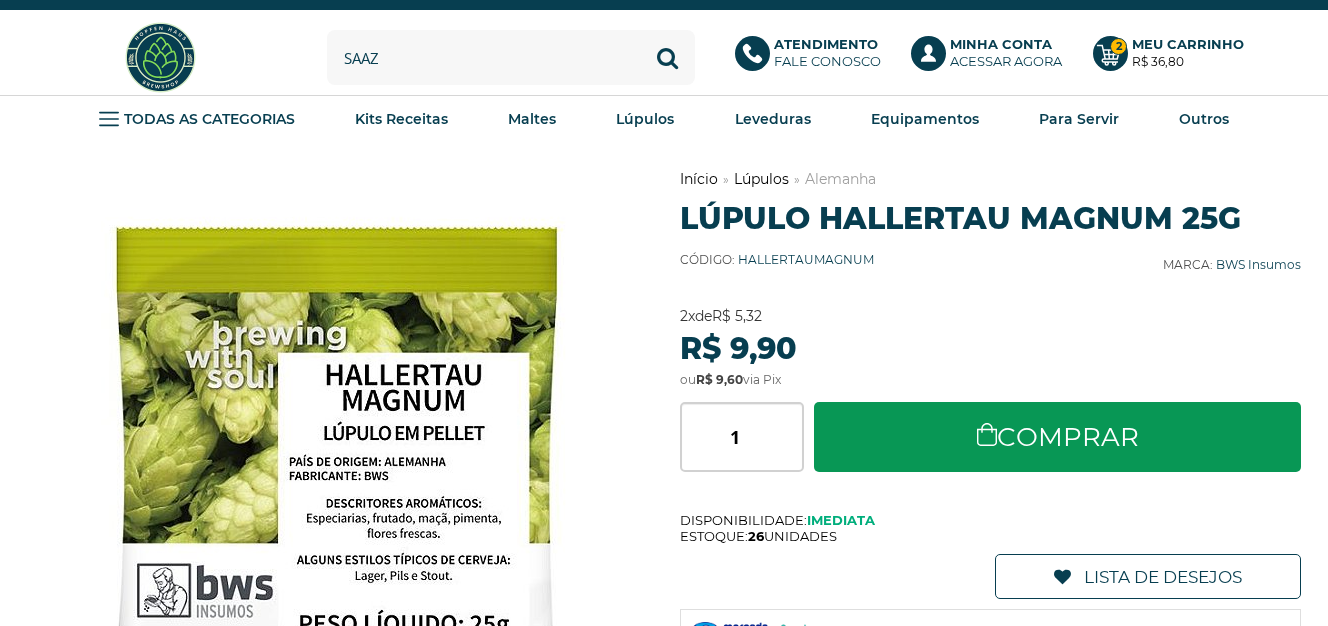 type on "saaz" 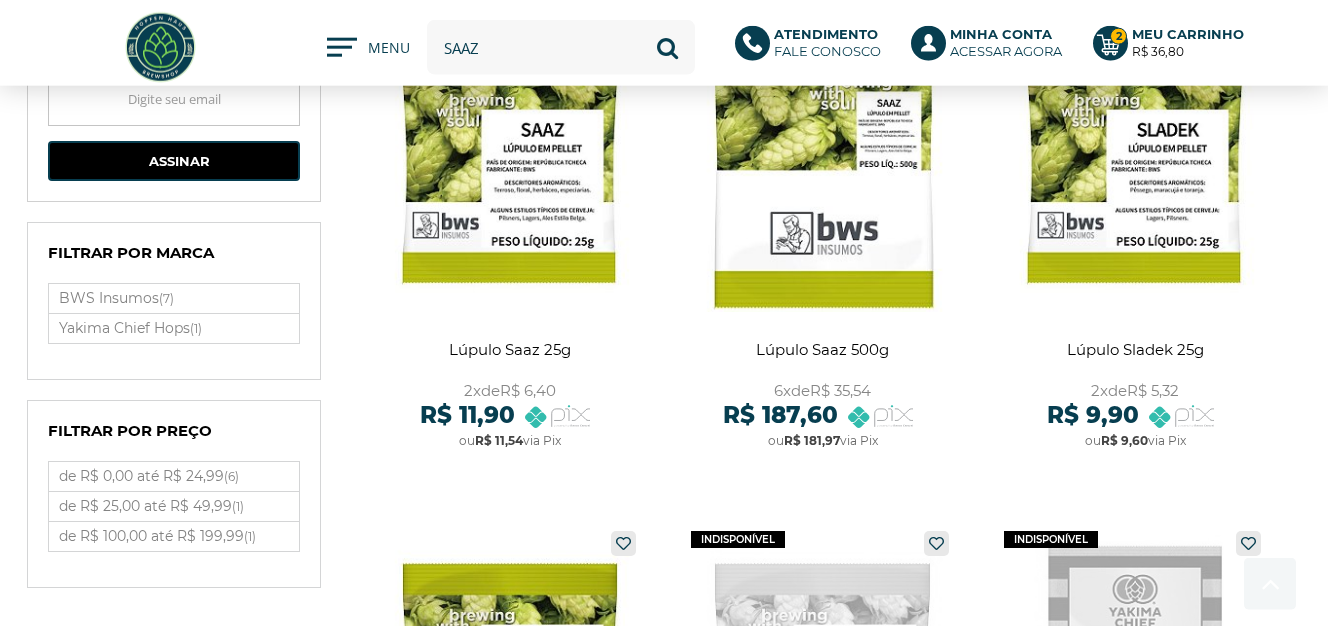 scroll, scrollTop: 228, scrollLeft: 0, axis: vertical 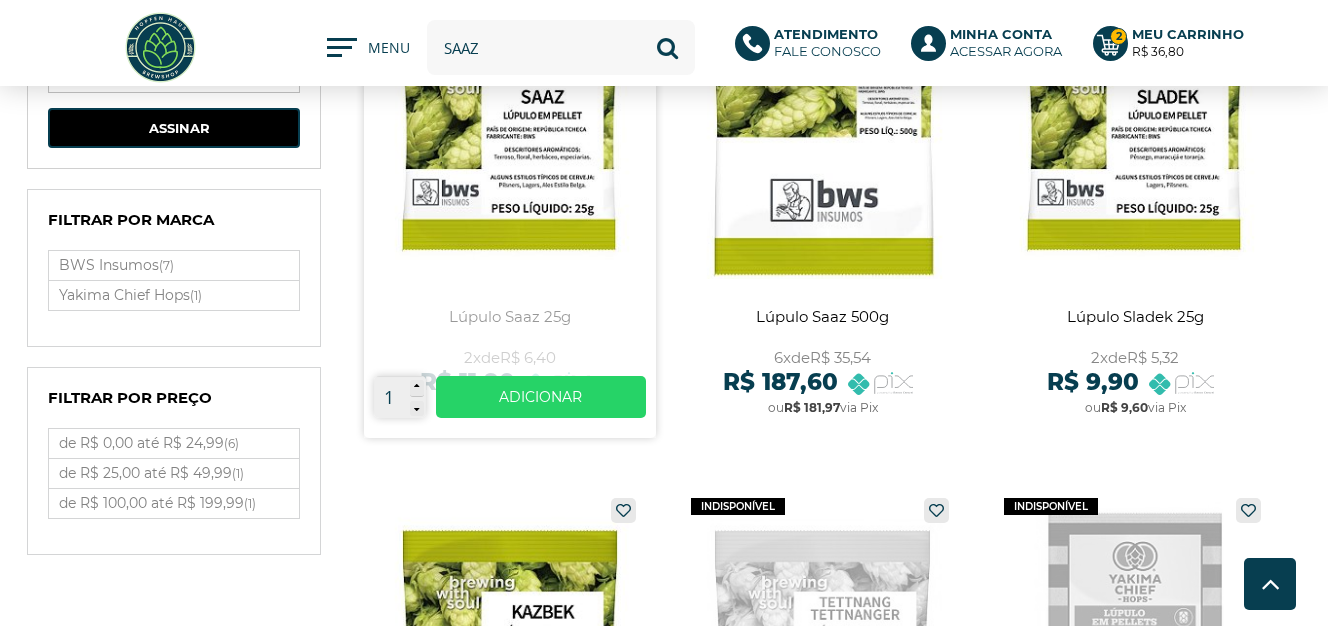 click at bounding box center (510, 205) 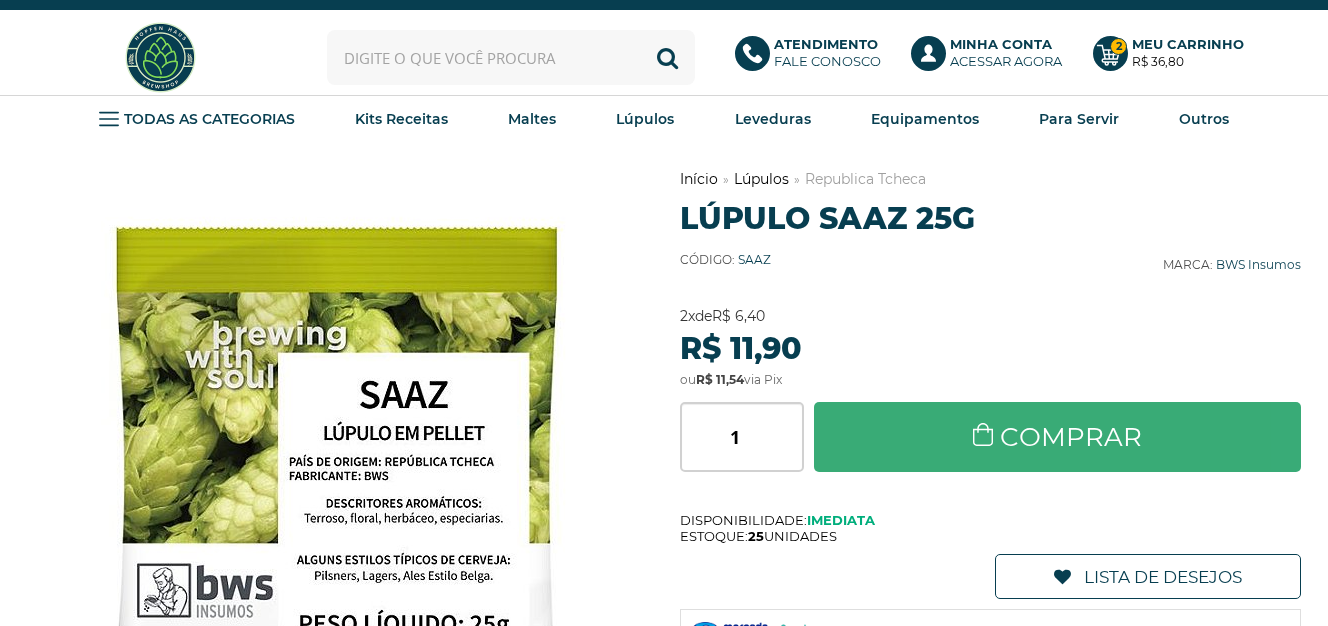 scroll, scrollTop: 0, scrollLeft: 0, axis: both 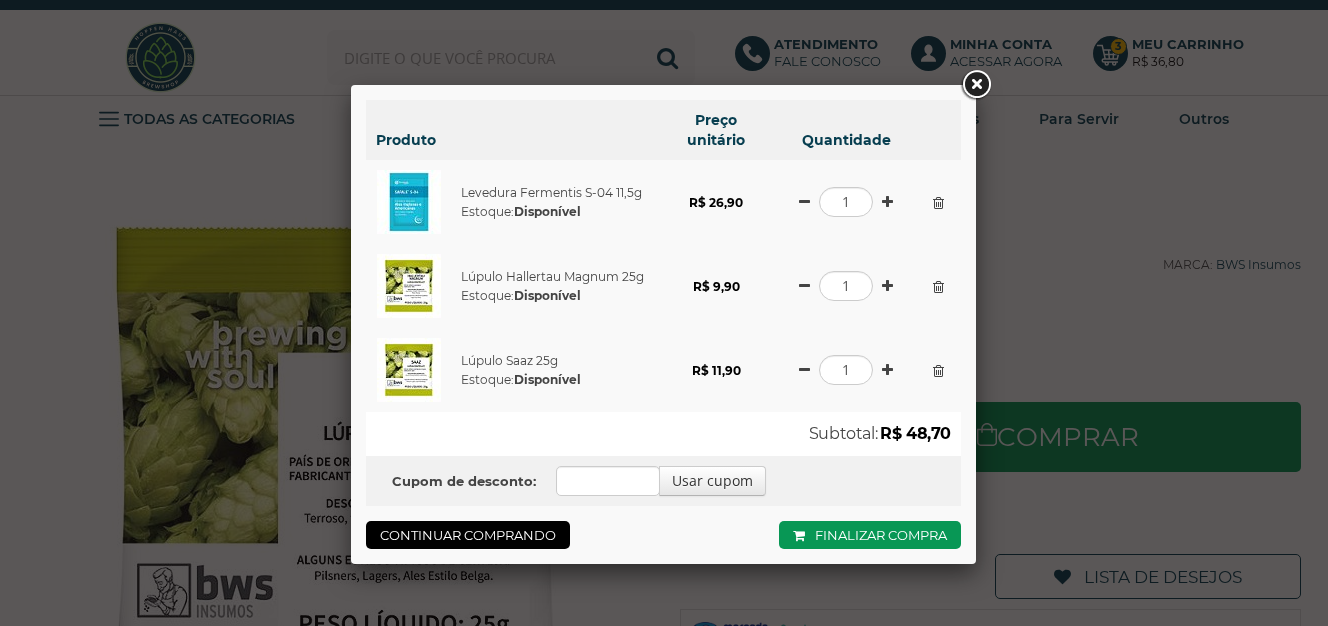 click at bounding box center [976, 85] 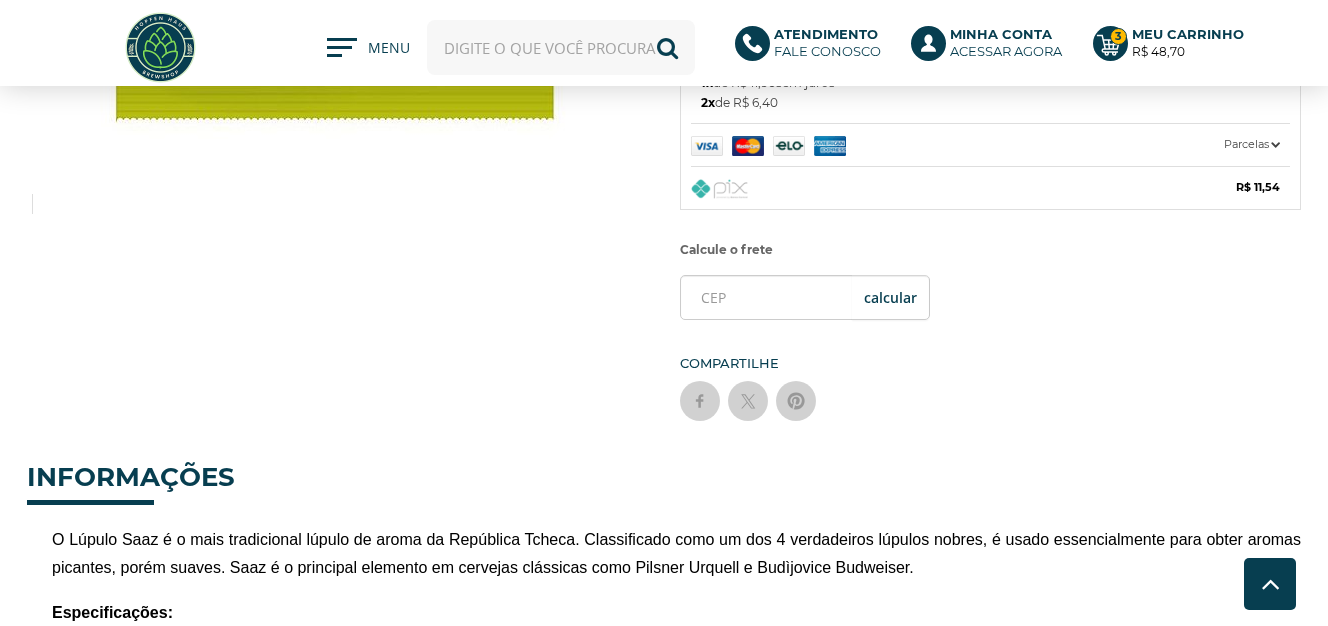scroll, scrollTop: 114, scrollLeft: 0, axis: vertical 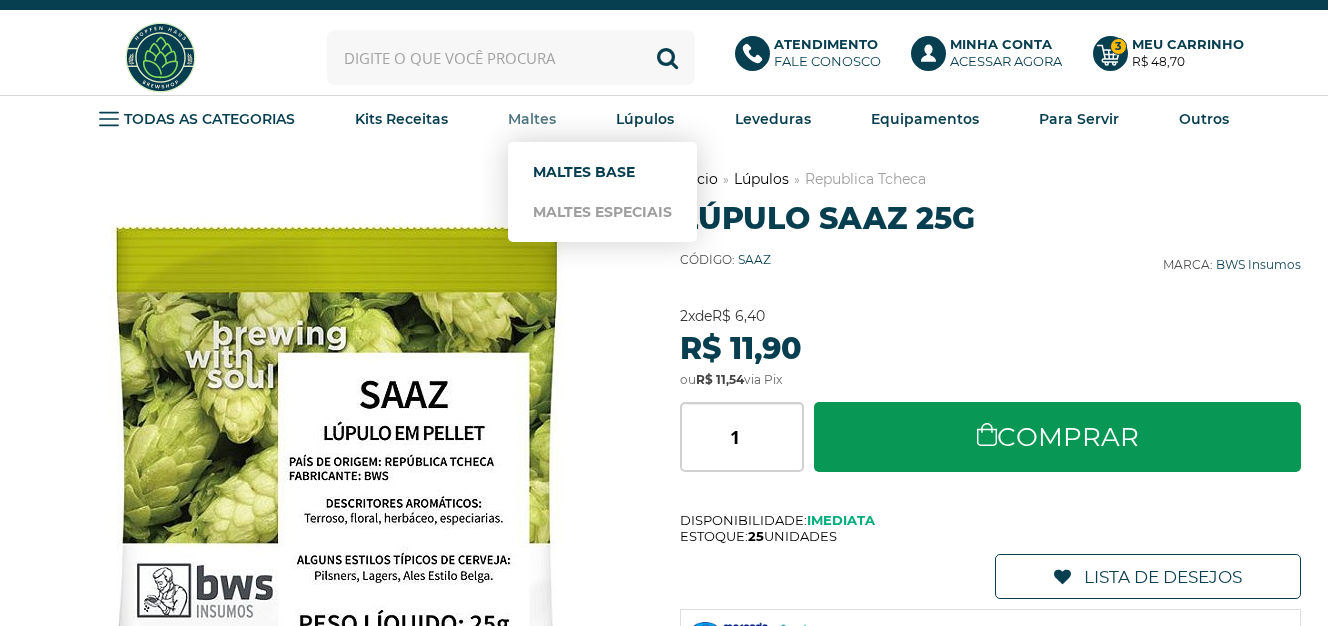 click on "Maltes Base" at bounding box center [602, 172] 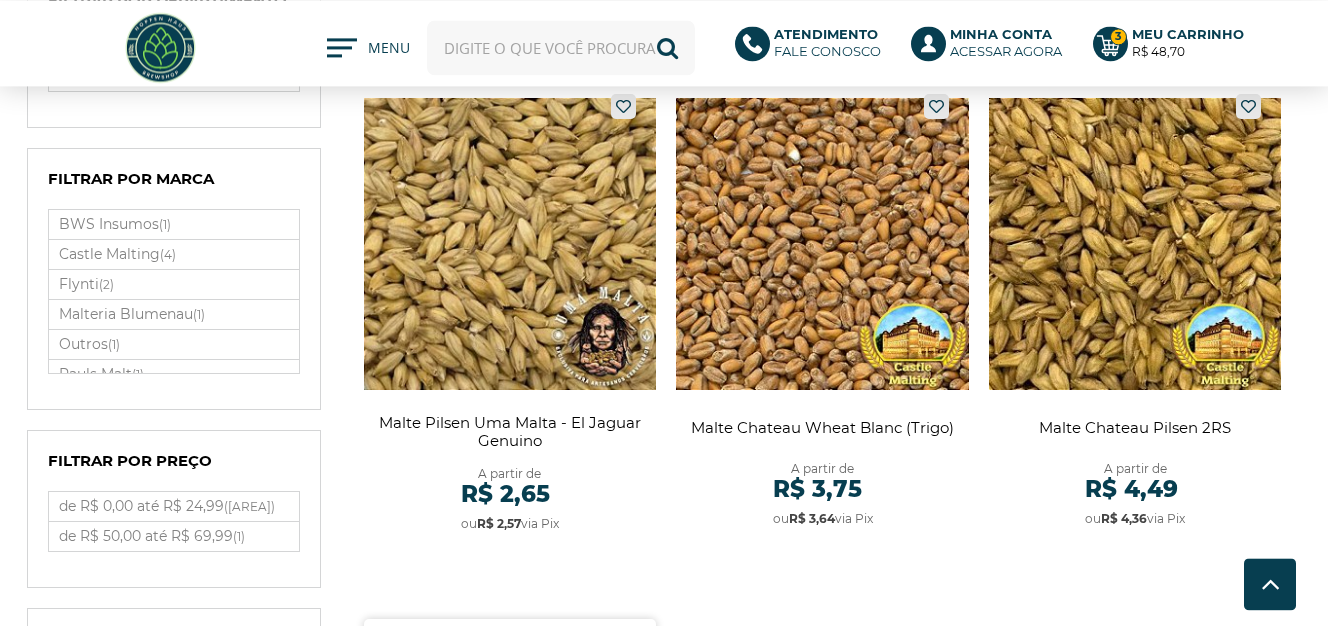 scroll, scrollTop: 798, scrollLeft: 0, axis: vertical 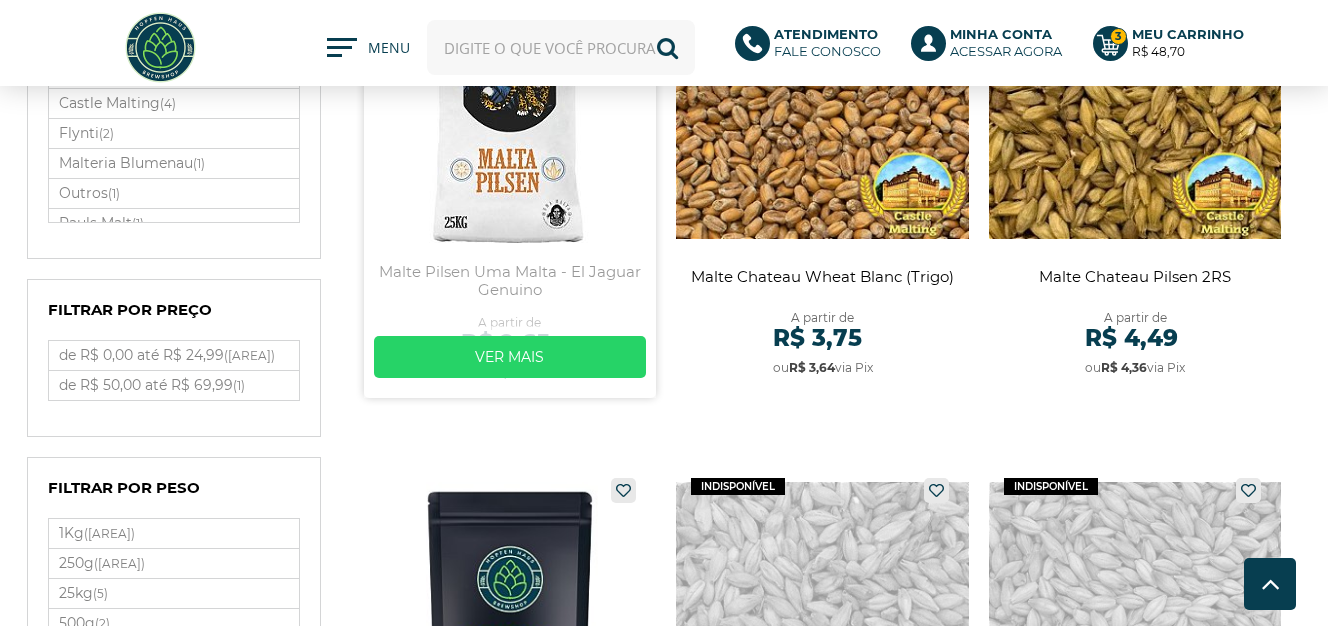 click at bounding box center (510, 165) 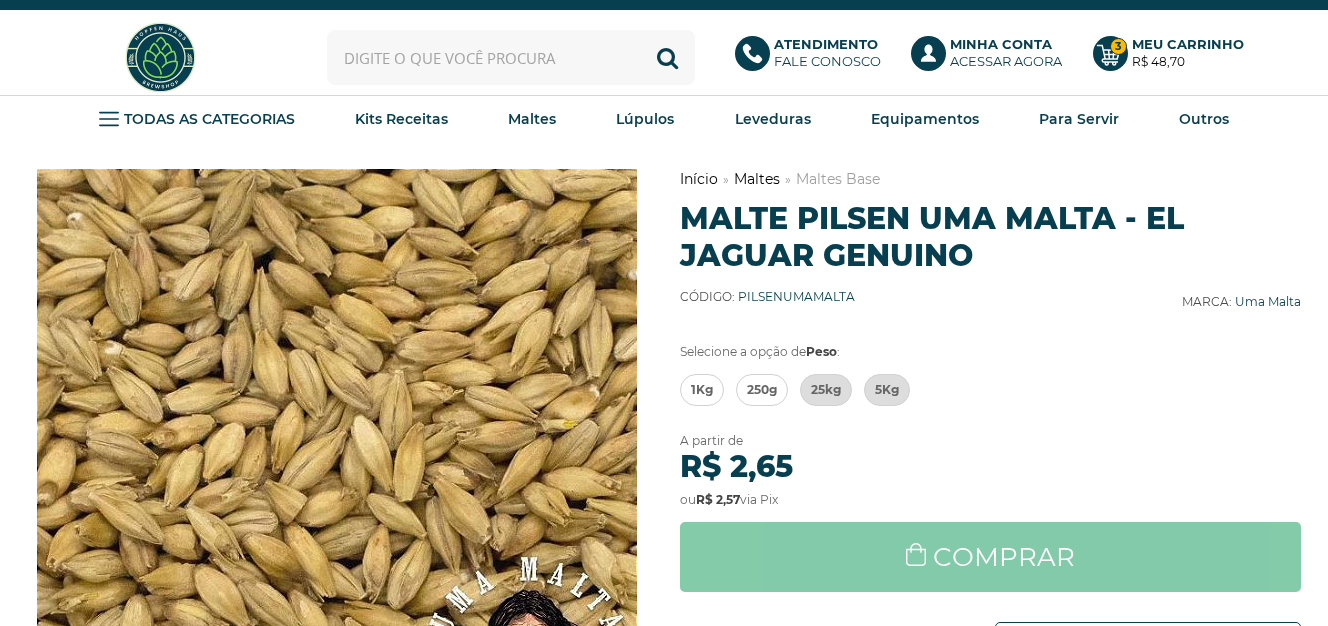 scroll, scrollTop: 0, scrollLeft: 0, axis: both 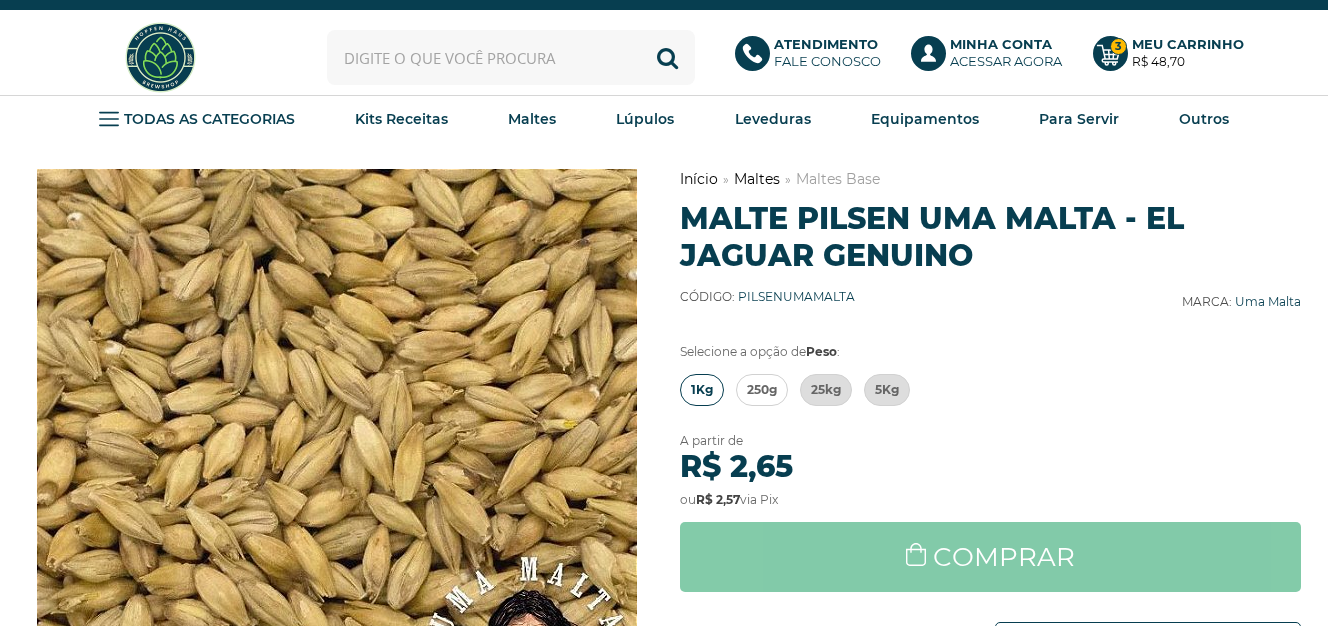 click on "1Kg" at bounding box center [702, 390] 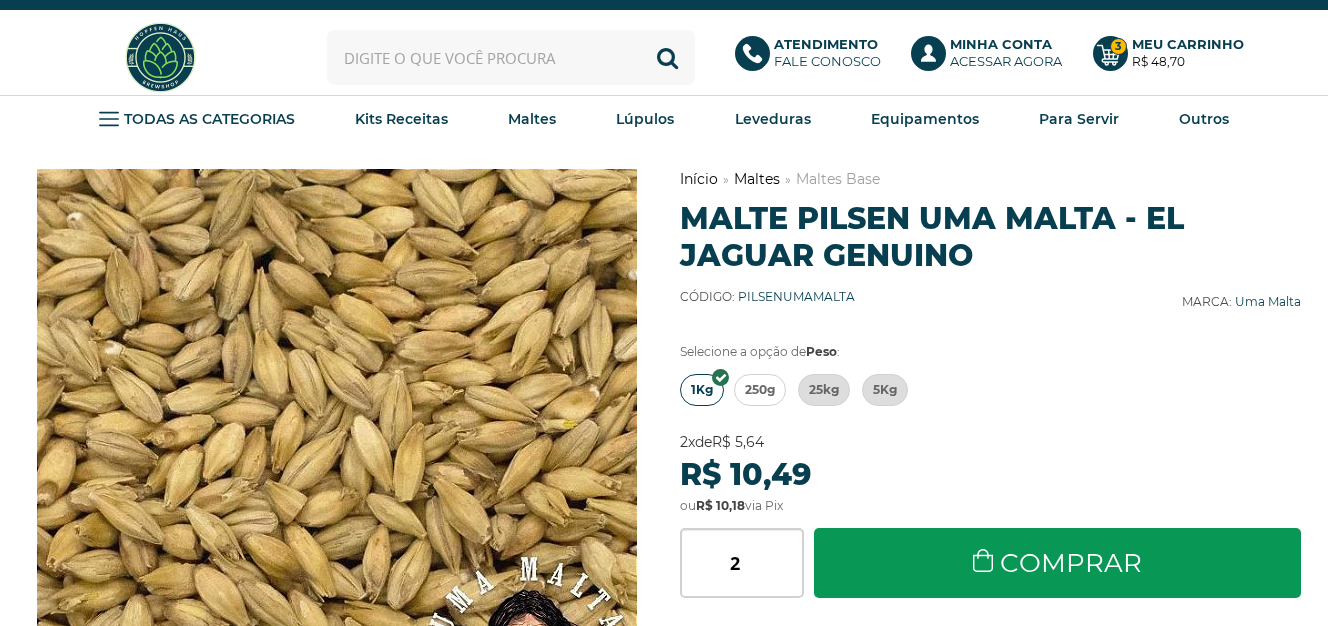 click on "2" at bounding box center (742, 563) 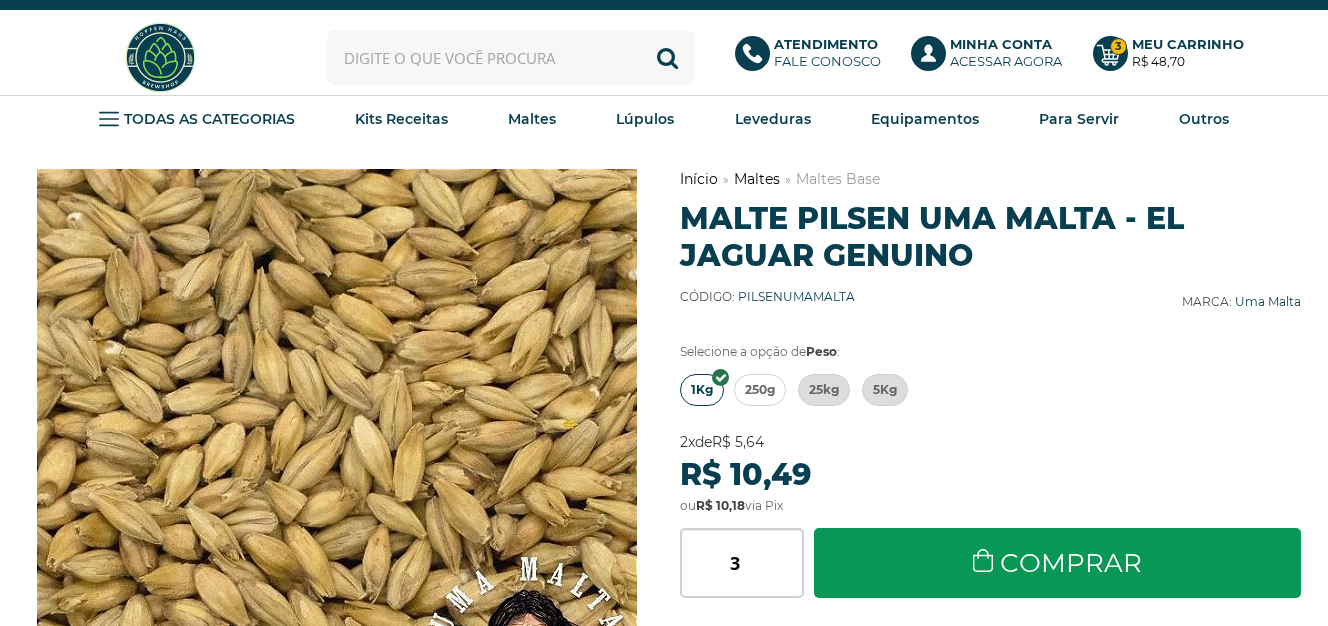 click on "3" at bounding box center (742, 563) 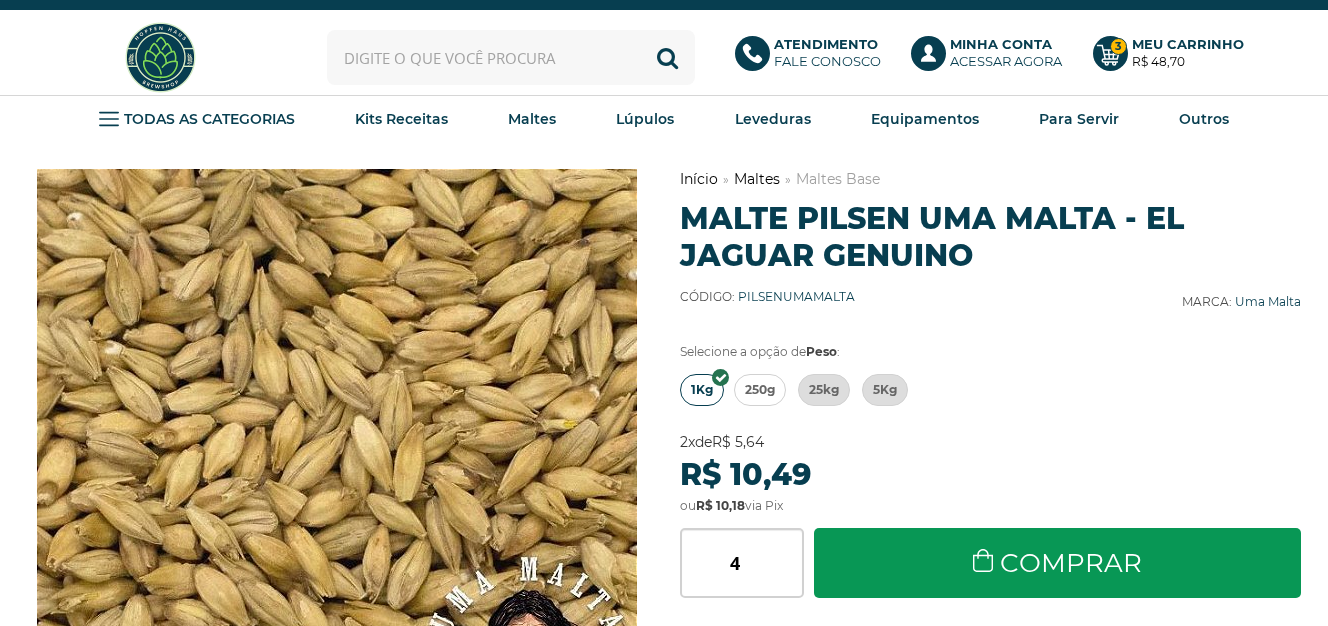 click on "4" at bounding box center [742, 563] 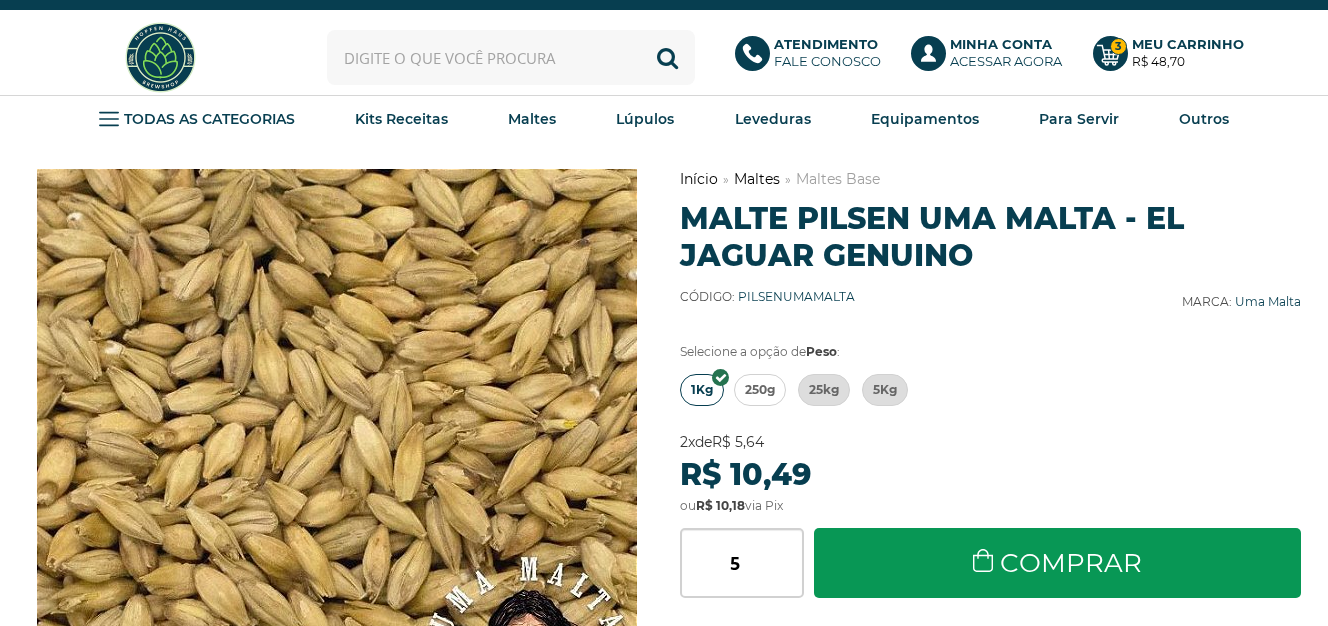 click on "5" at bounding box center (742, 563) 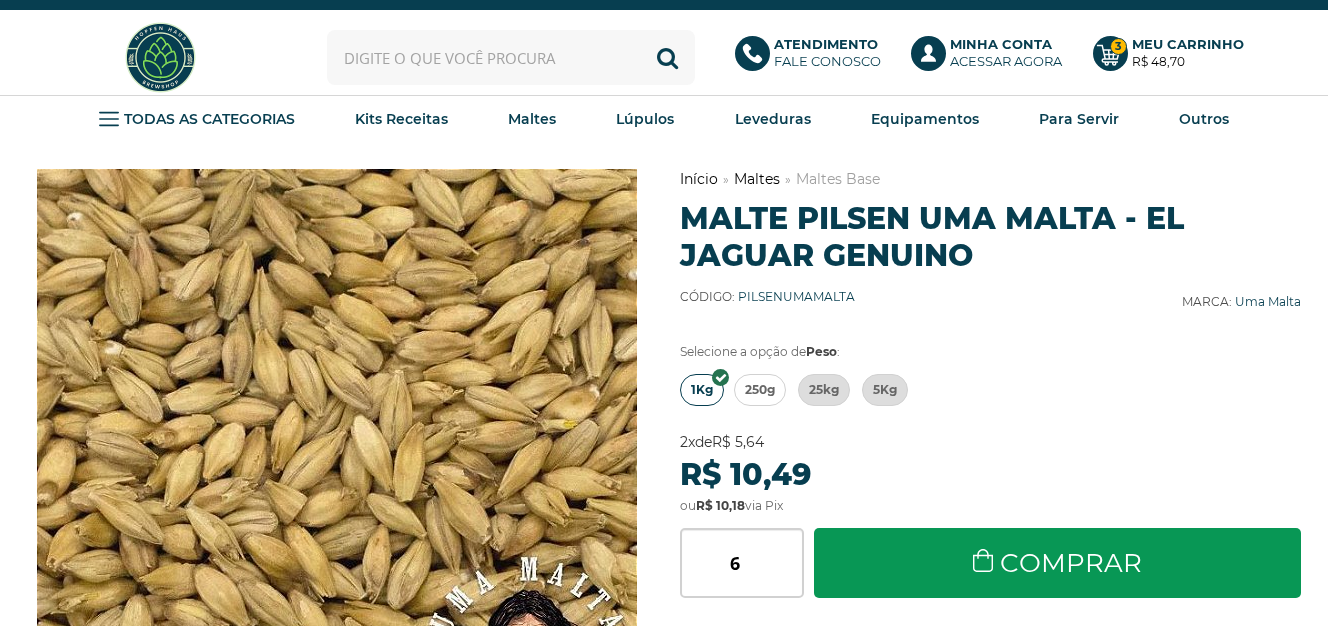 type on "6" 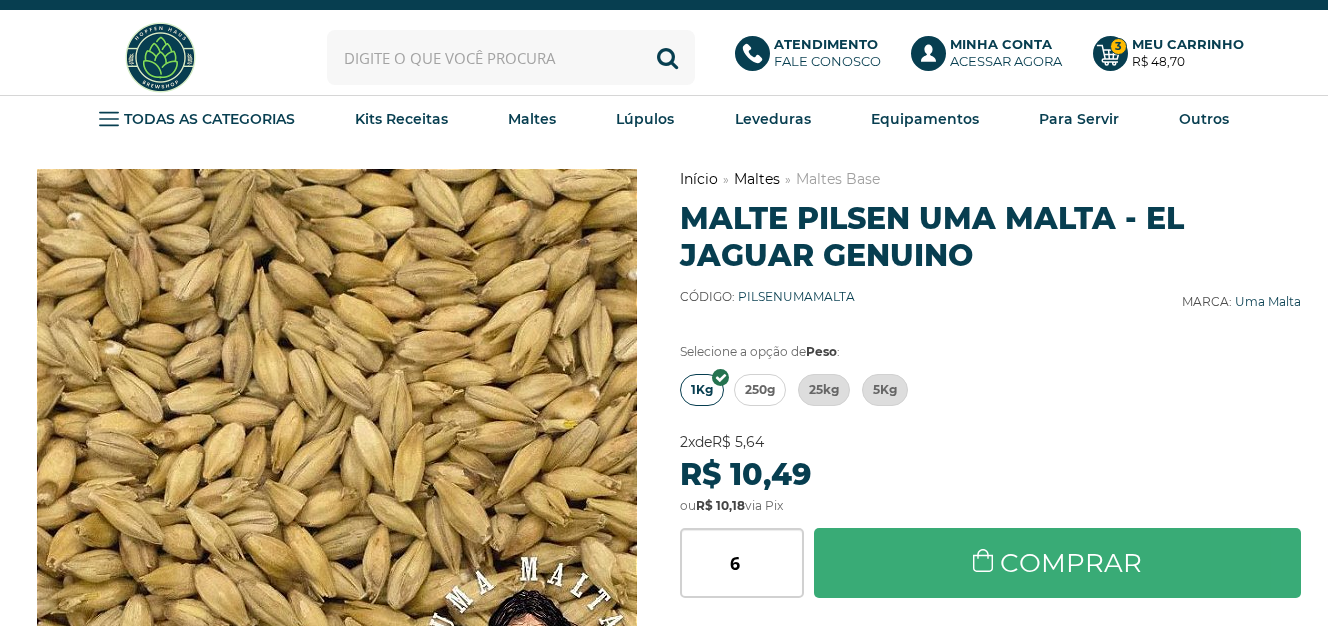click on "Comprar" at bounding box center (1057, 563) 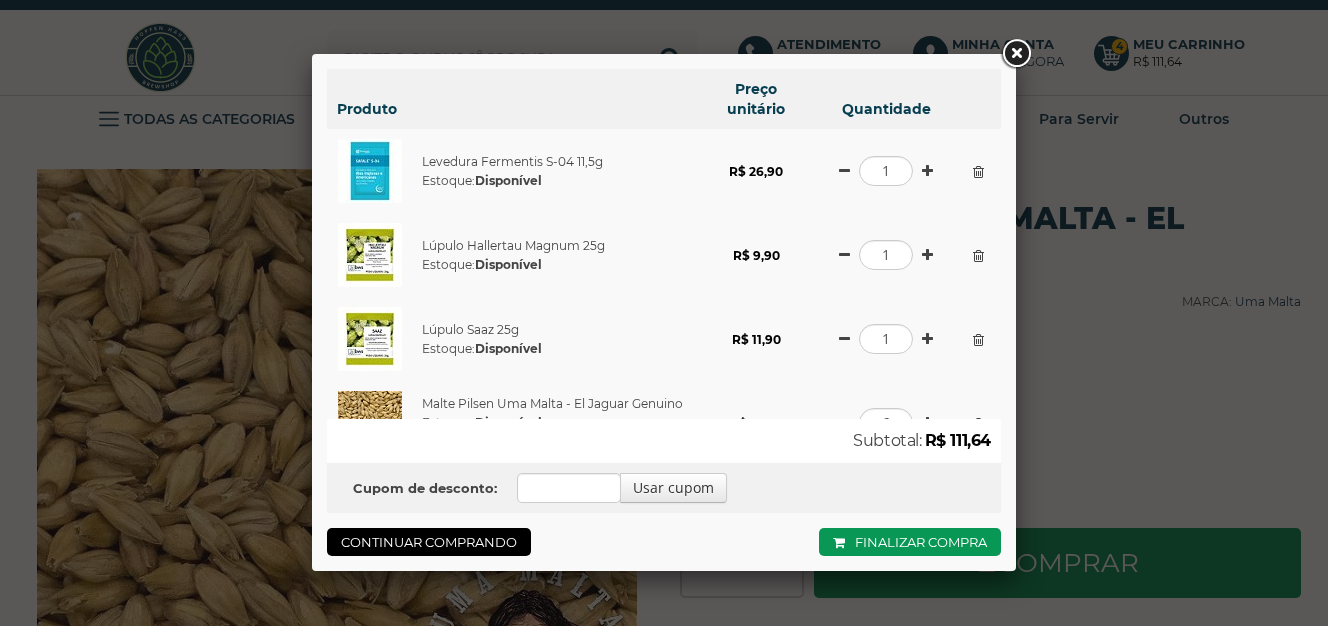 click at bounding box center [1016, 54] 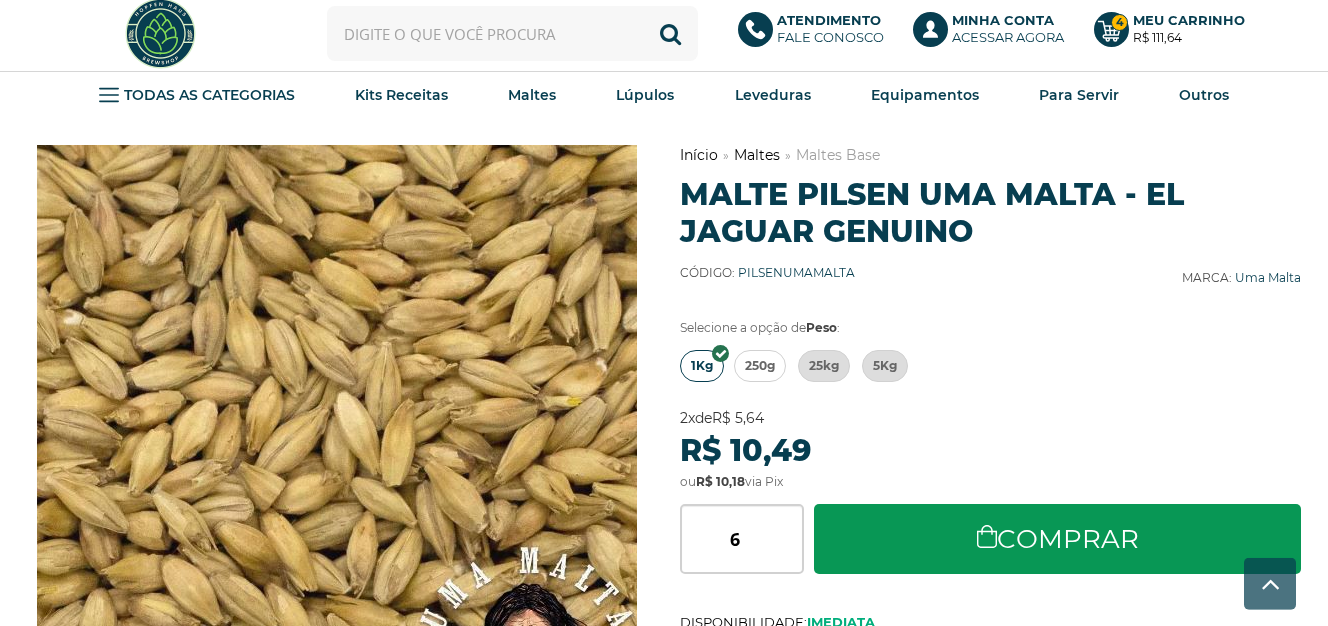 scroll, scrollTop: 0, scrollLeft: 0, axis: both 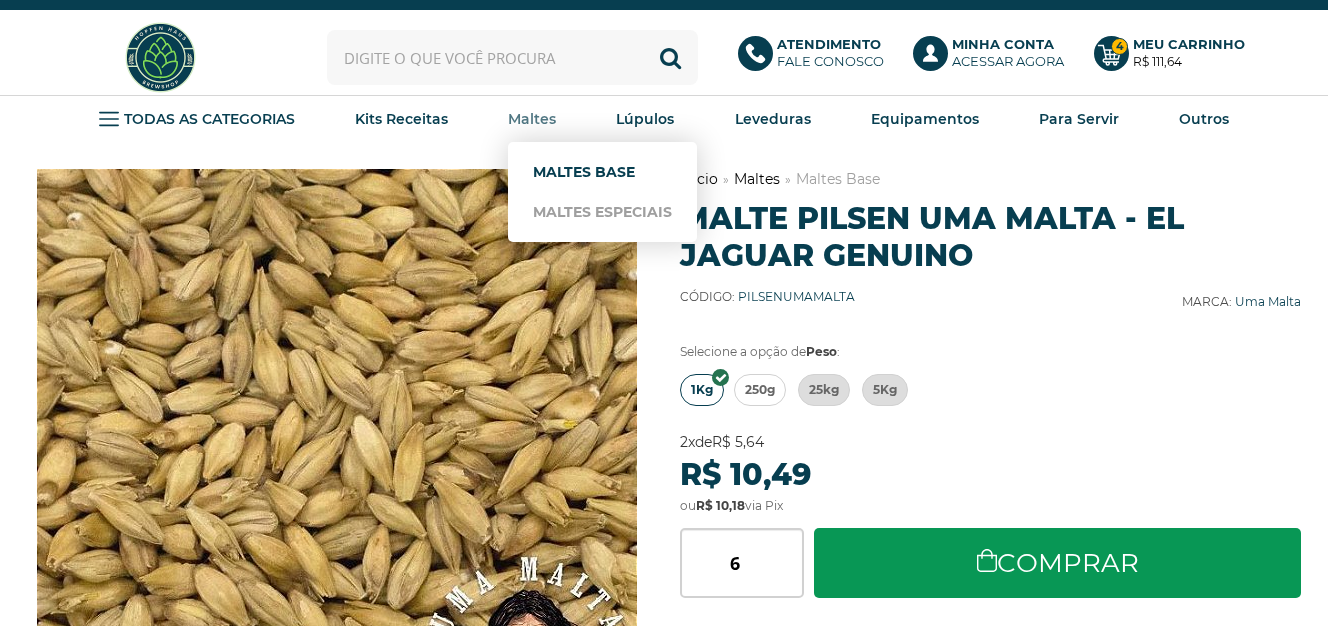 click on "Maltes Base" at bounding box center [602, 172] 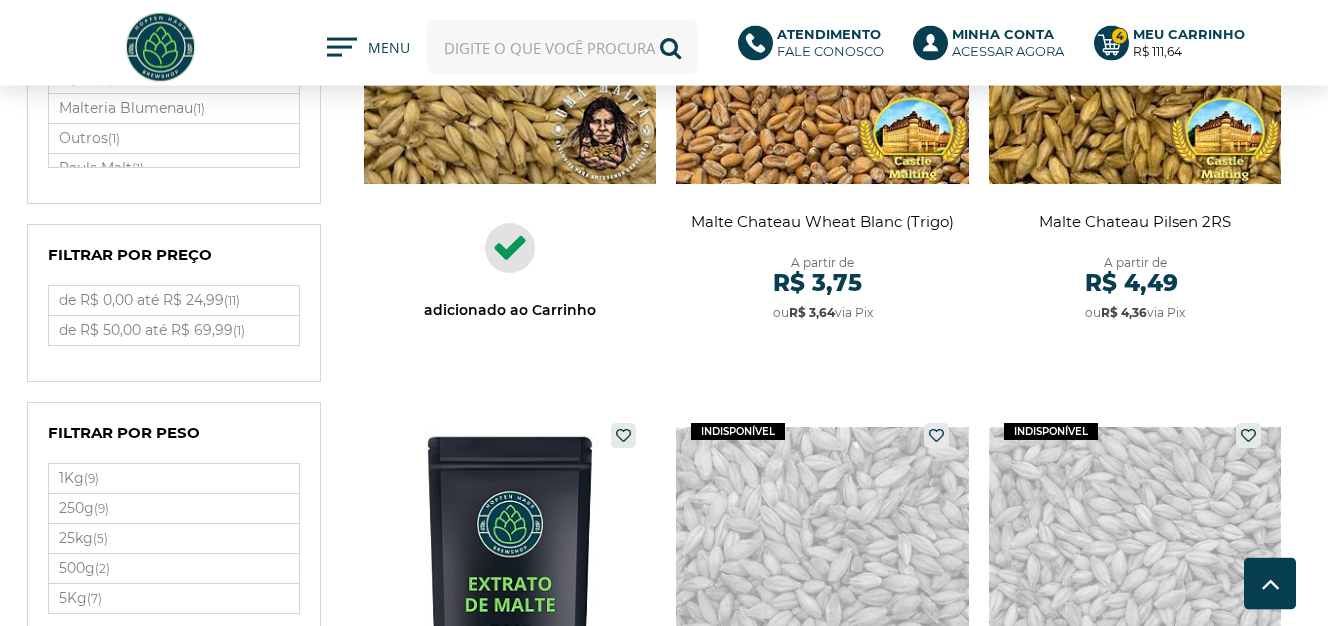 scroll, scrollTop: 684, scrollLeft: 0, axis: vertical 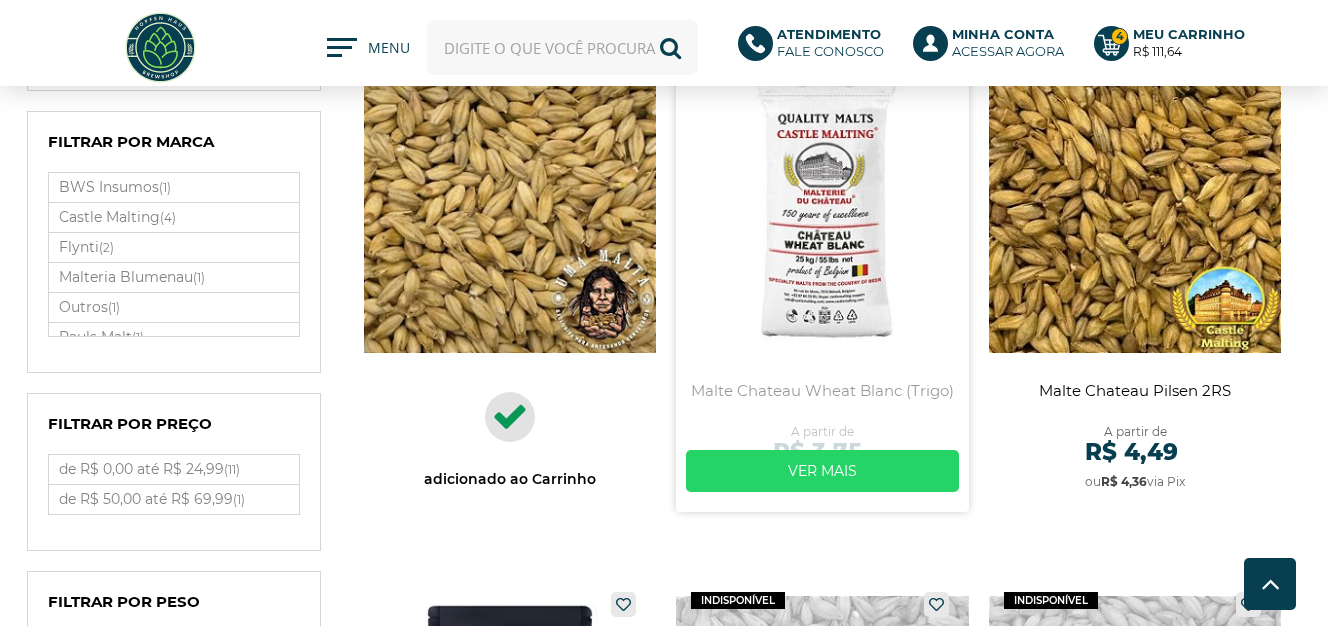 click at bounding box center (822, 279) 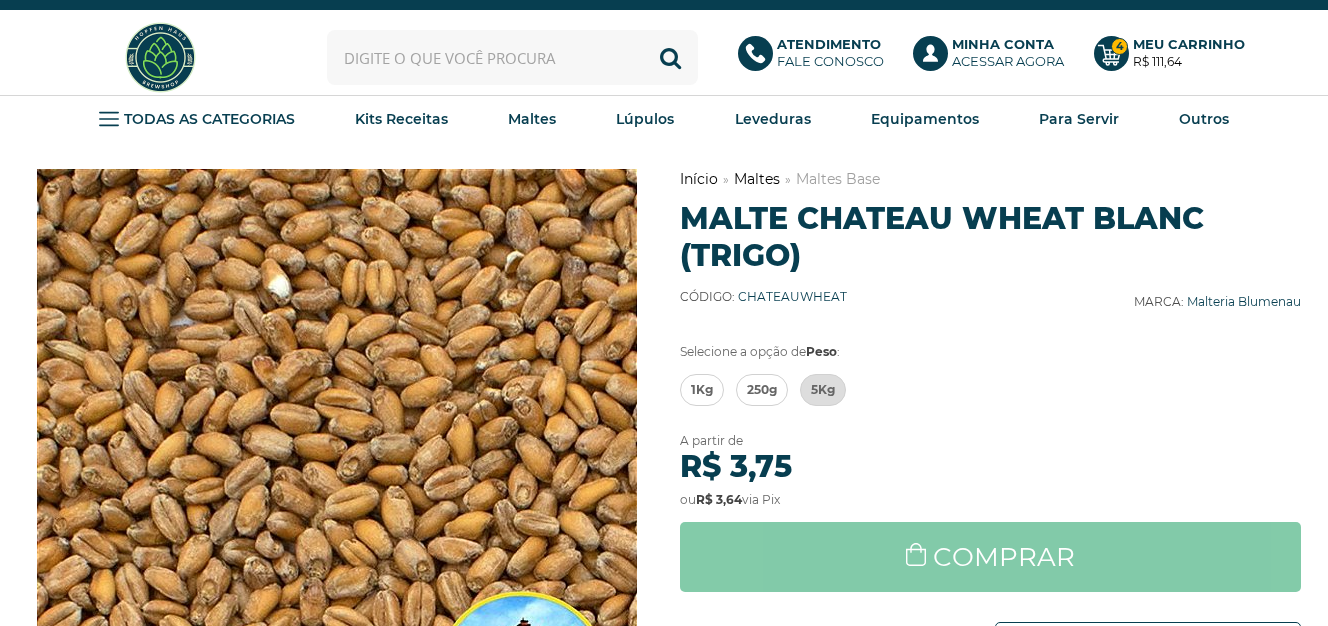 scroll, scrollTop: 0, scrollLeft: 0, axis: both 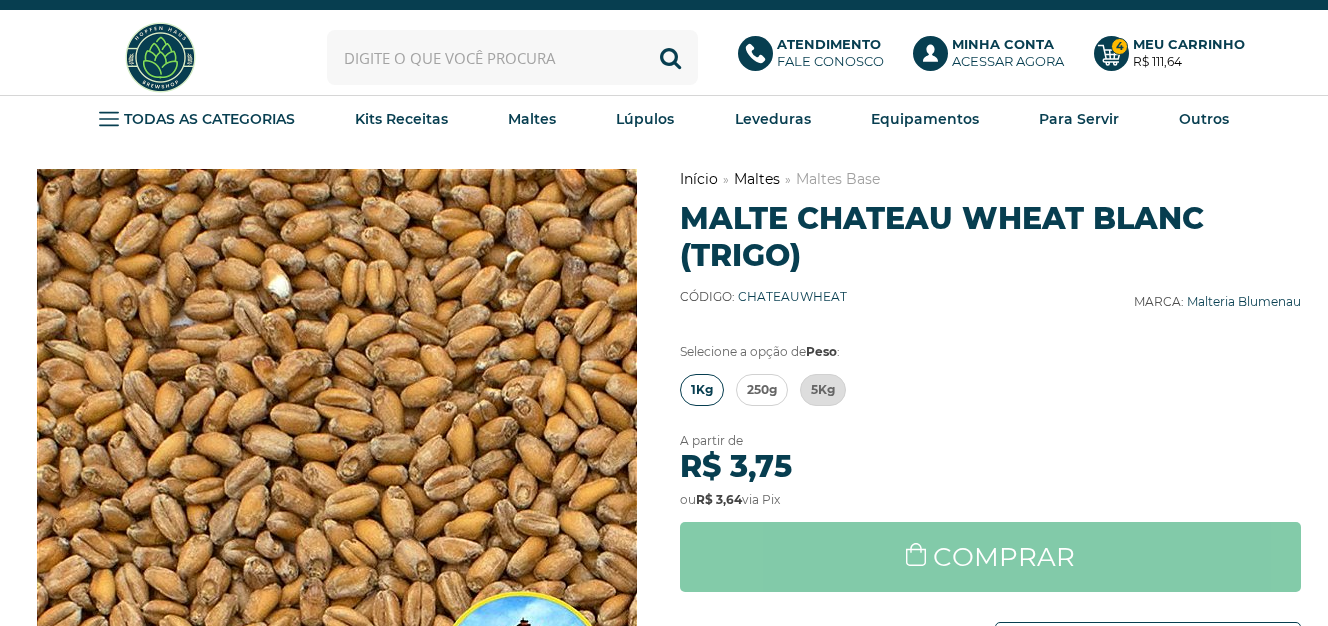 click on "1Kg" at bounding box center [702, 390] 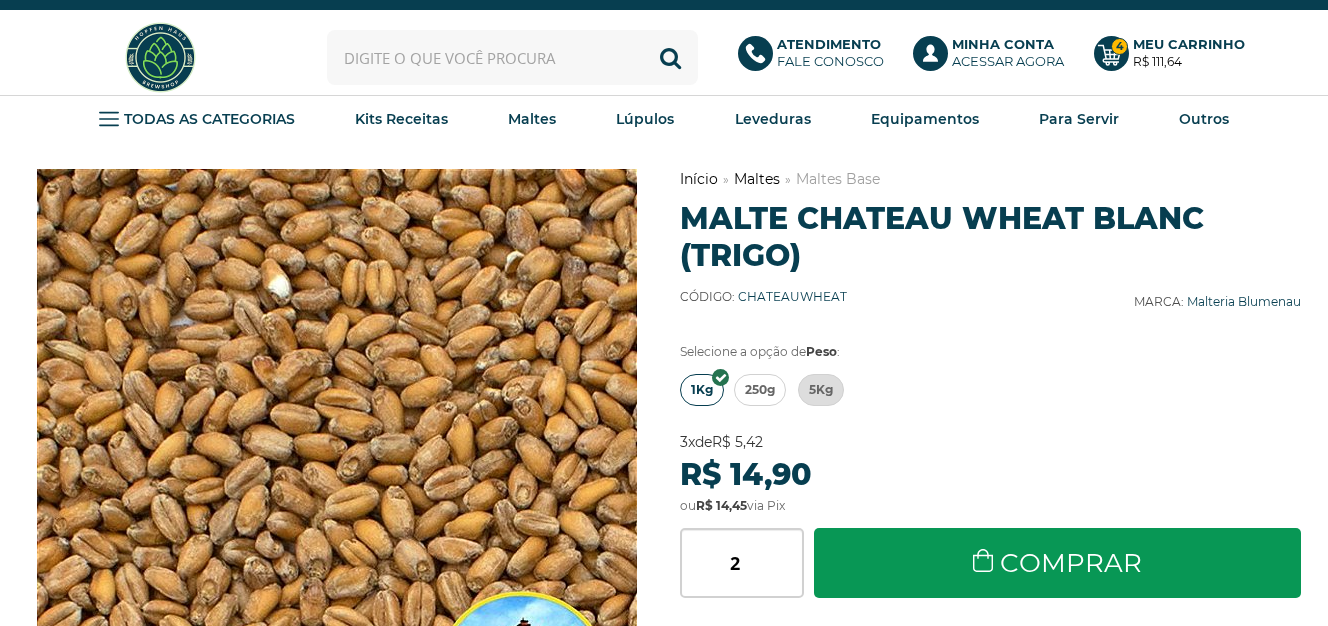 type on "2" 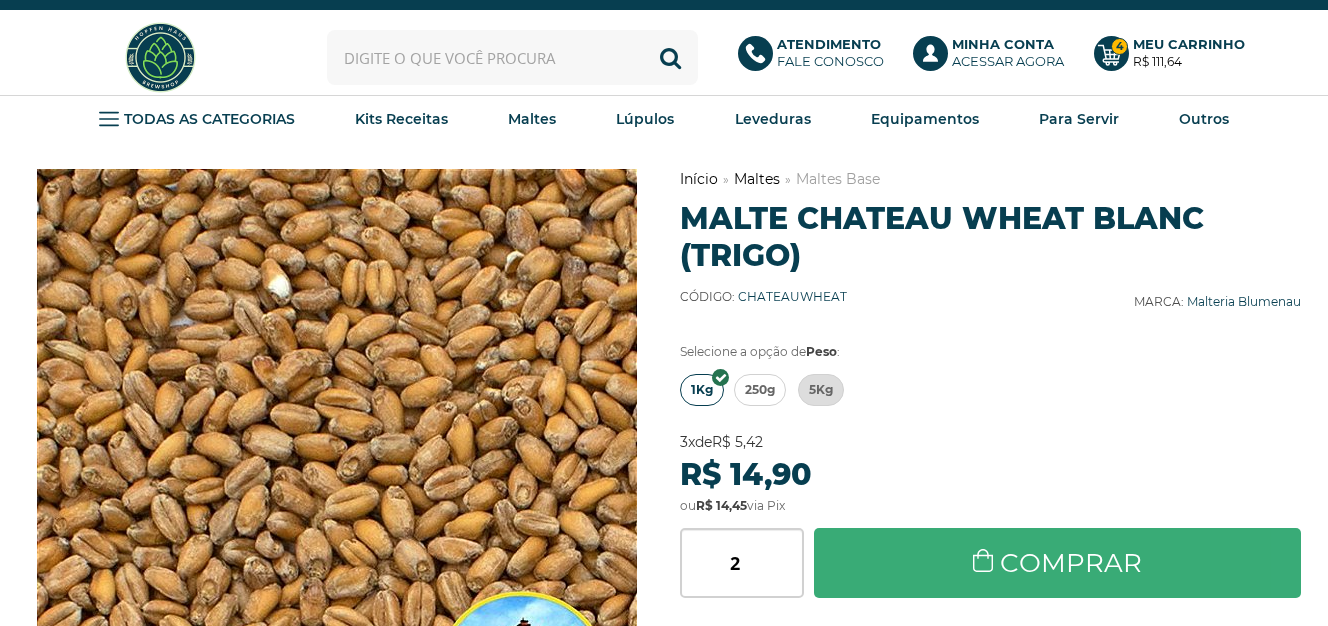 click on "Comprar" at bounding box center (1057, 563) 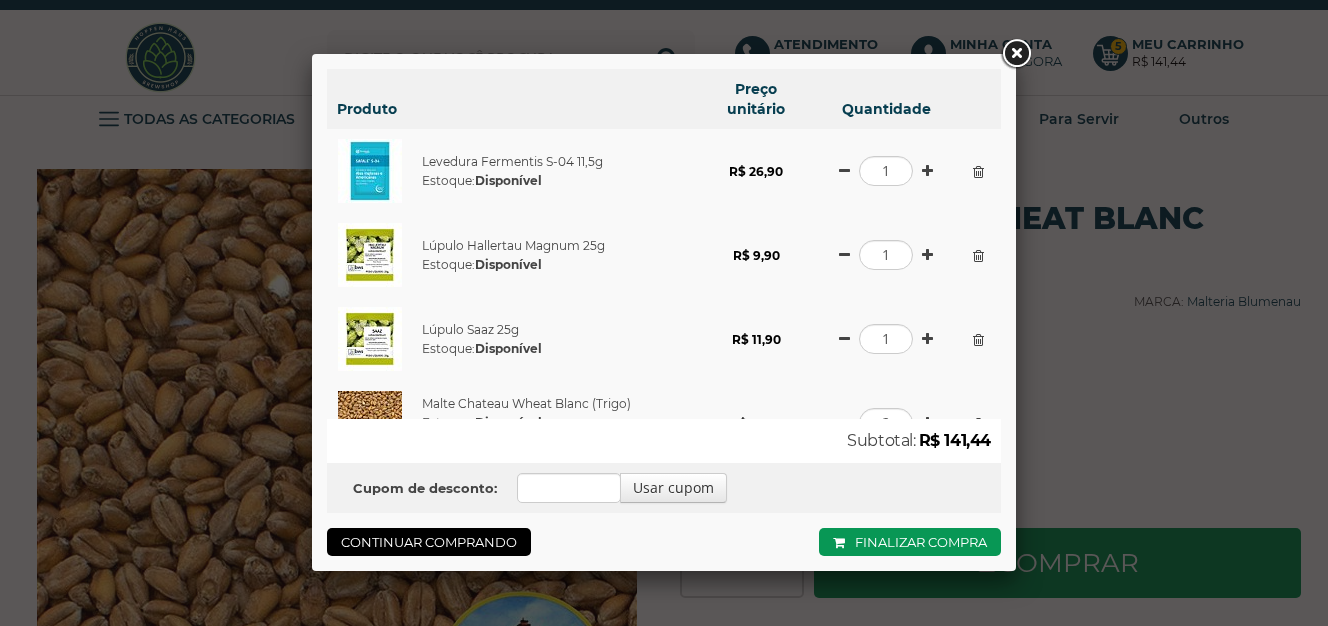 click at bounding box center (1016, 54) 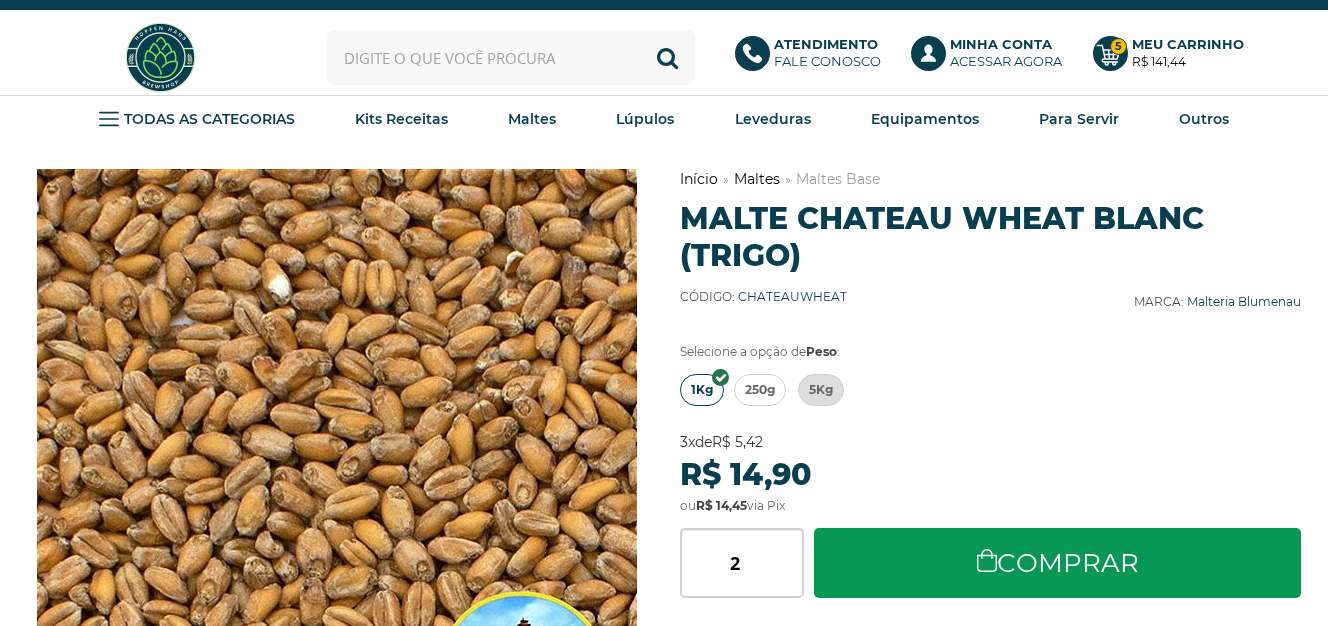 click at bounding box center [511, 57] 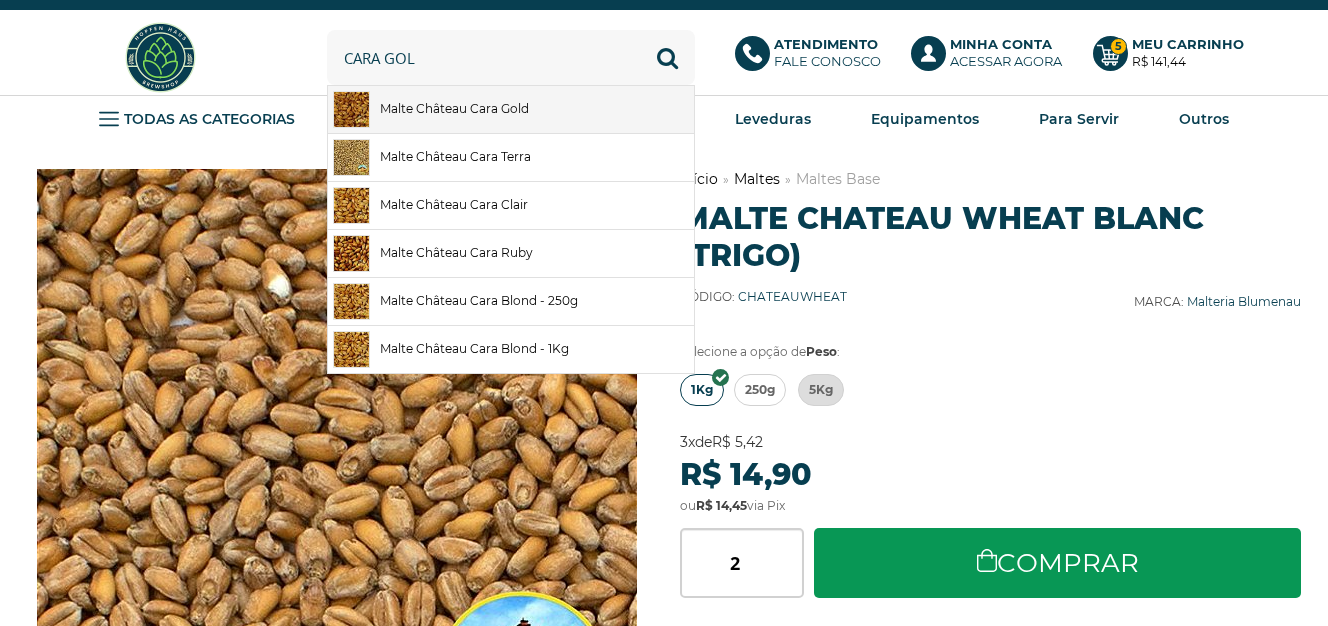 click on "Malte Château Cara Gold" at bounding box center (511, 109) 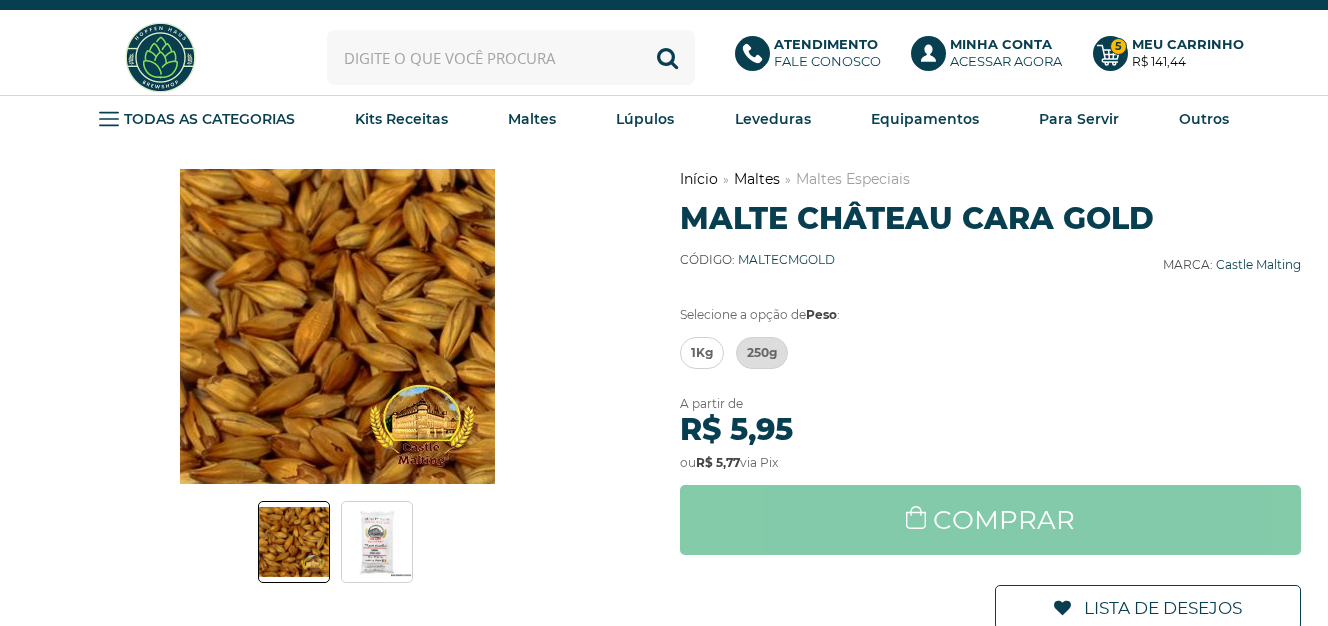 scroll, scrollTop: 0, scrollLeft: 0, axis: both 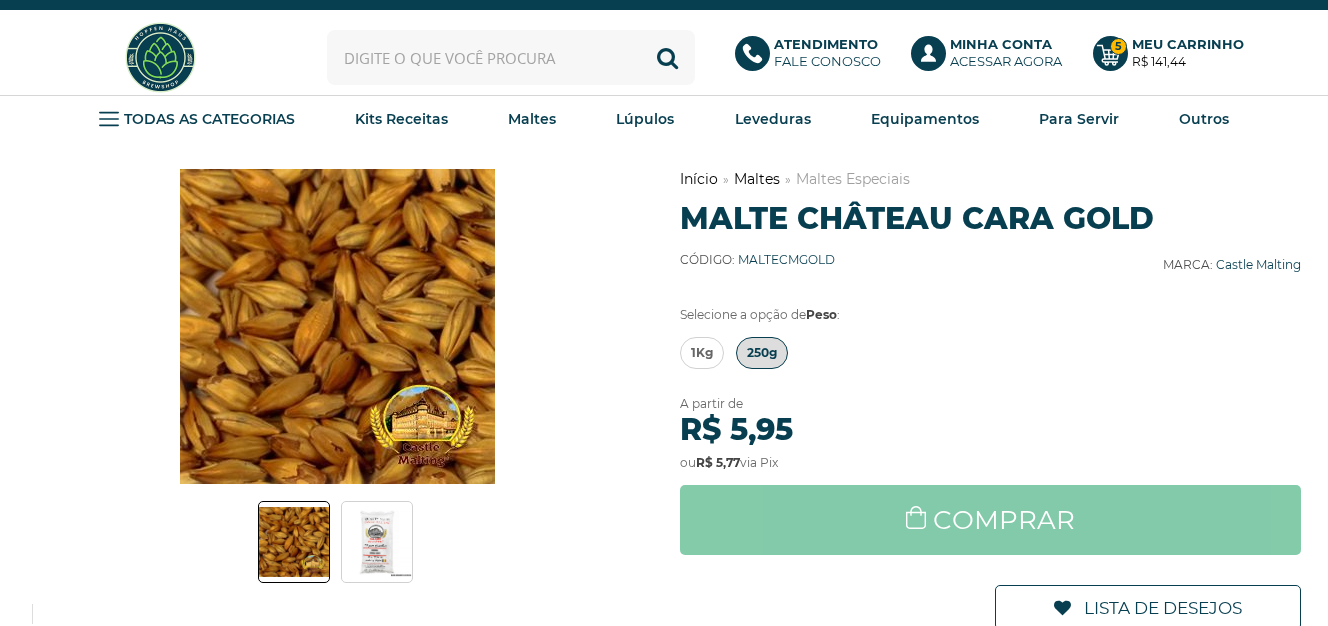 click on "250g" at bounding box center [762, 353] 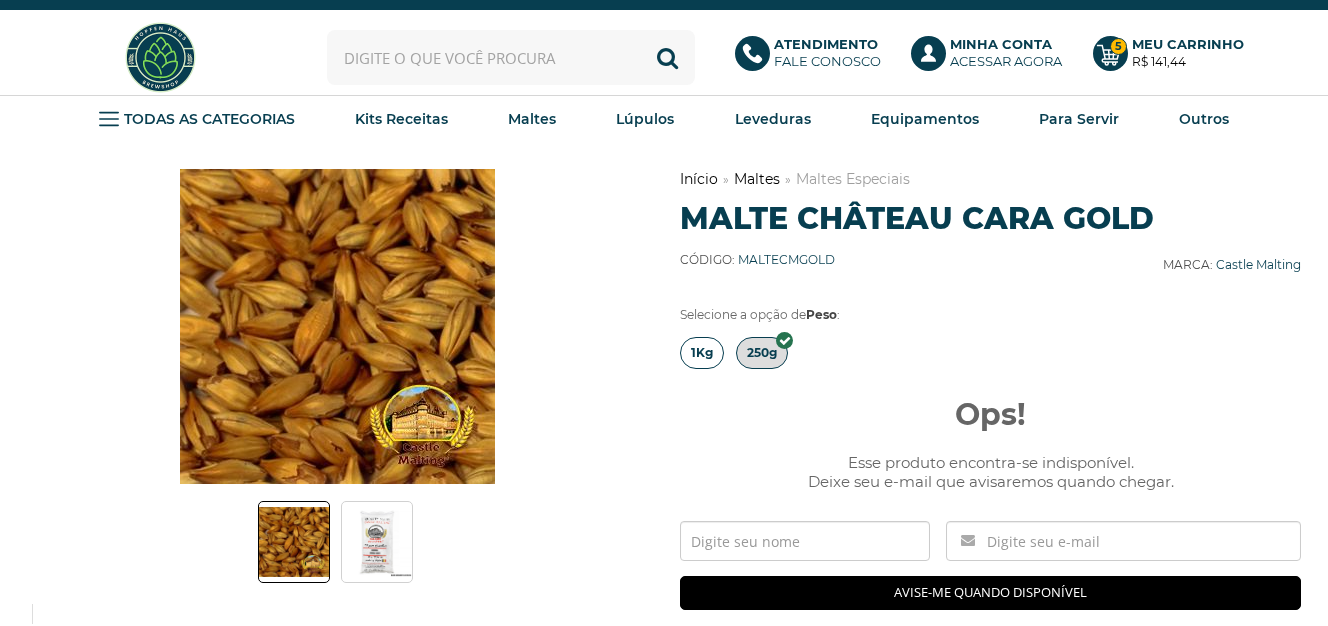 click on "1Kg" at bounding box center (702, 353) 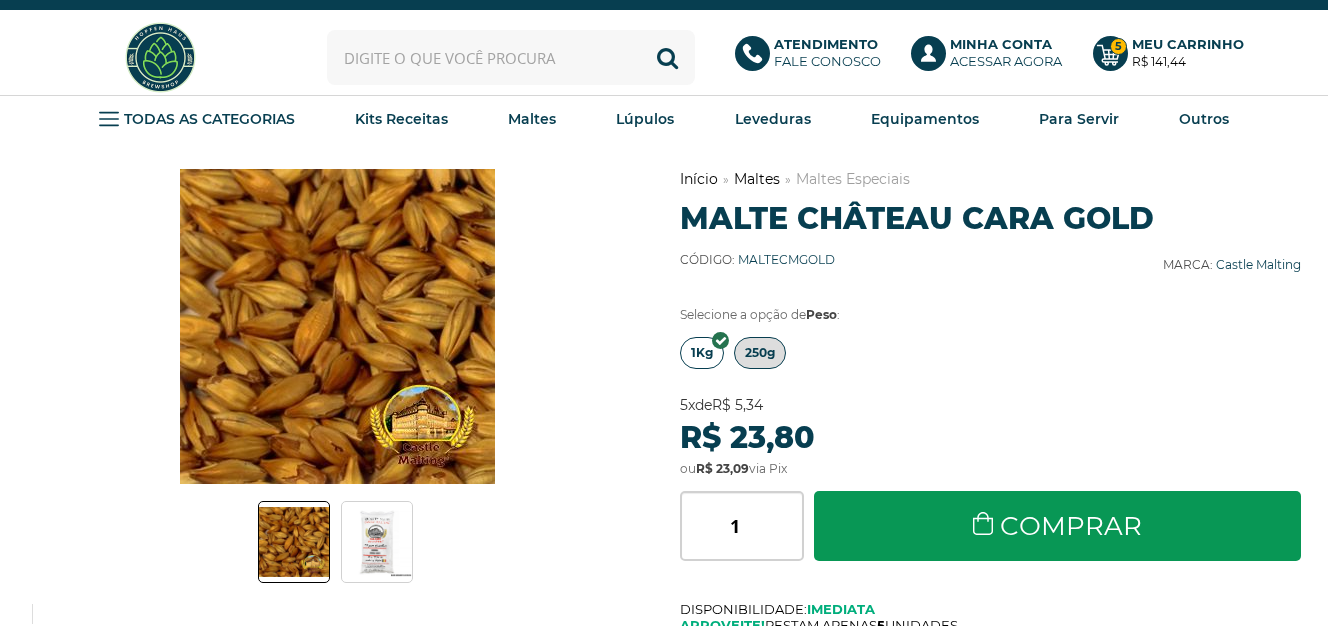 click on "250g" at bounding box center [760, 353] 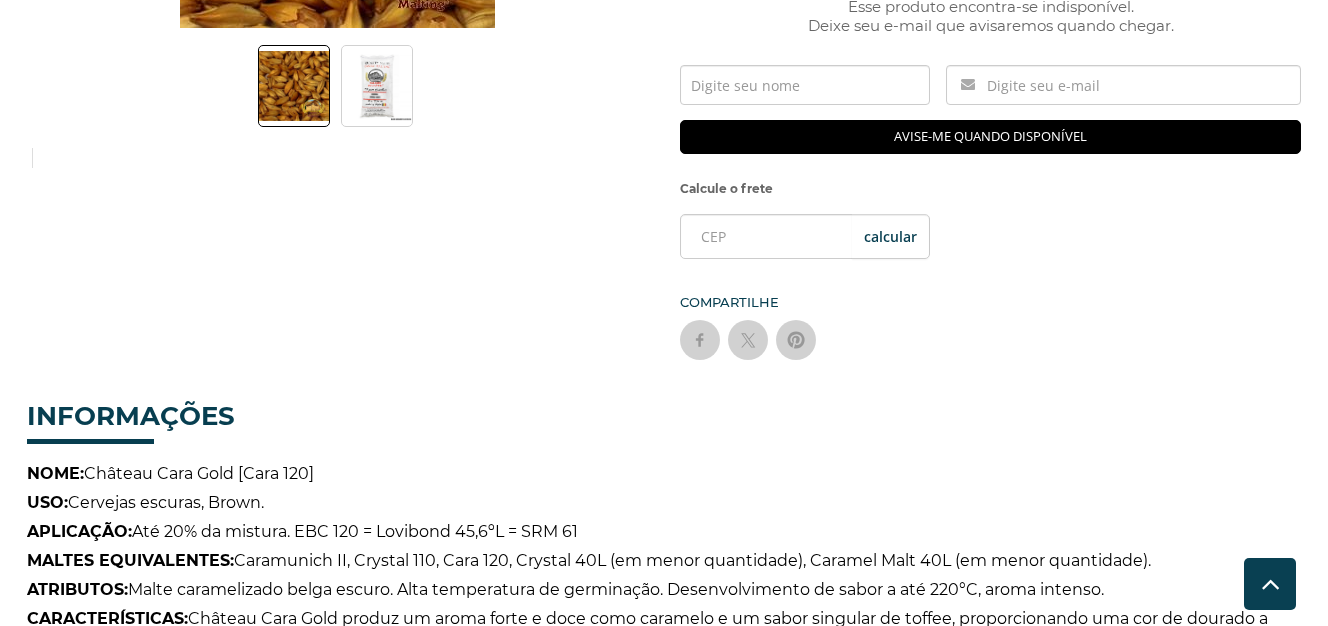 scroll, scrollTop: 0, scrollLeft: 0, axis: both 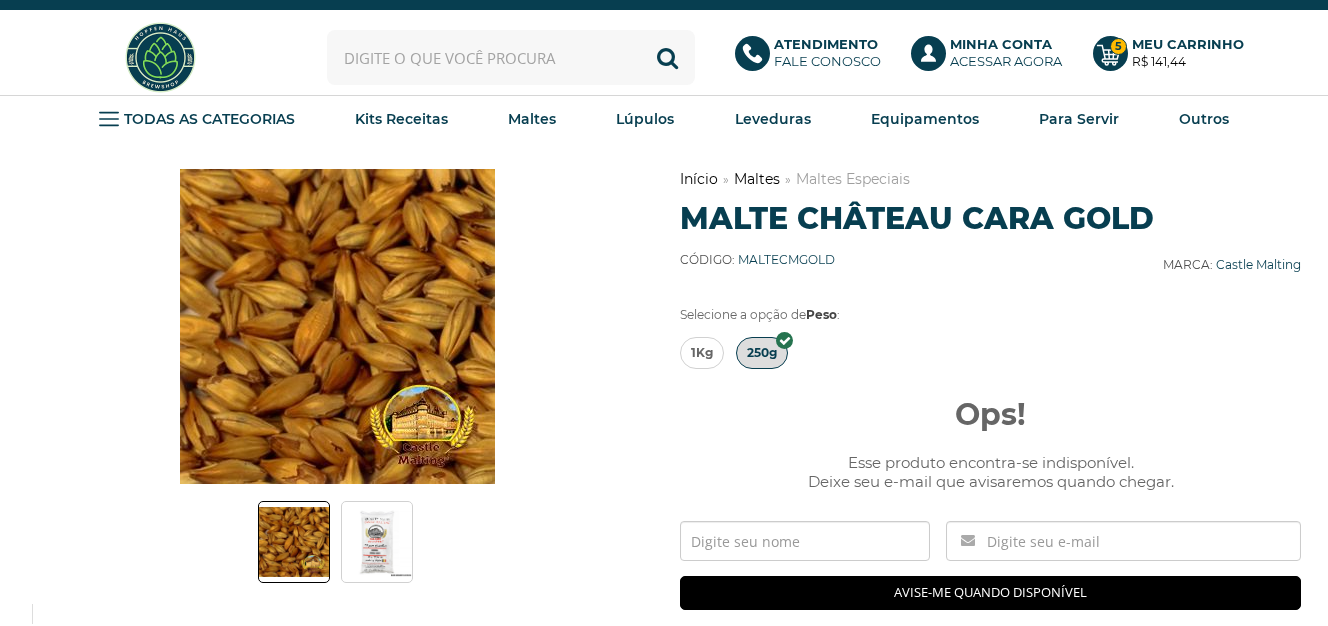 click at bounding box center [511, 57] 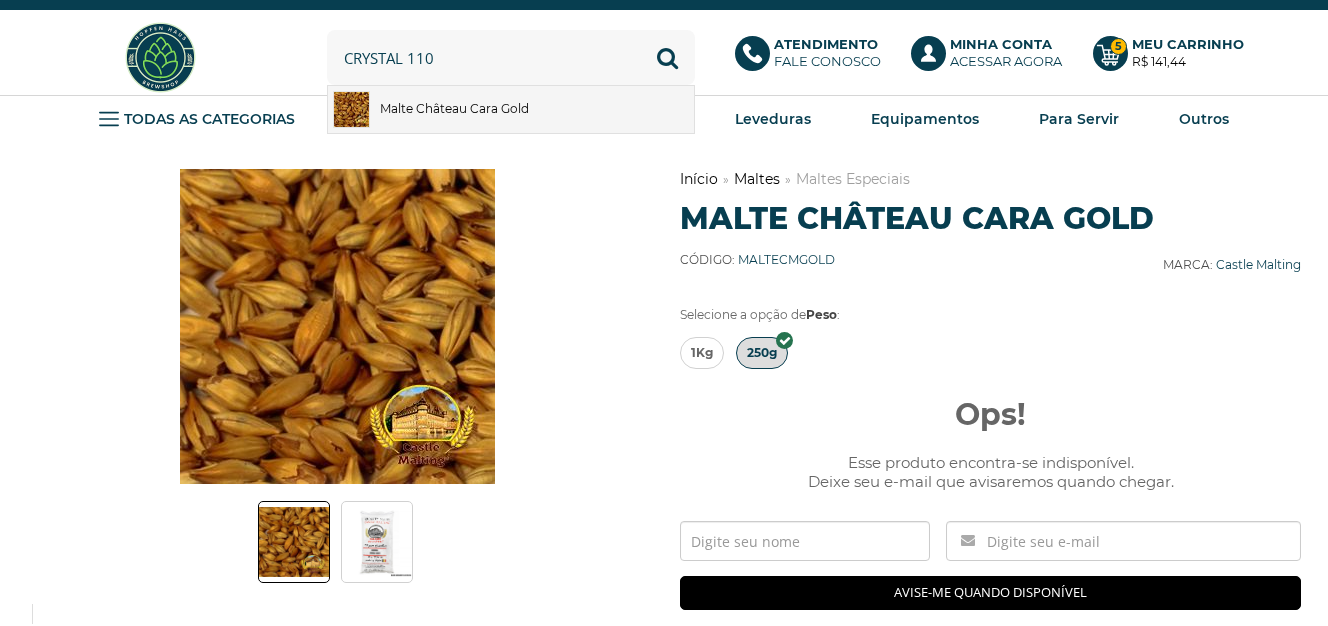 click on "Malte Château Cara Gold" at bounding box center (511, 109) 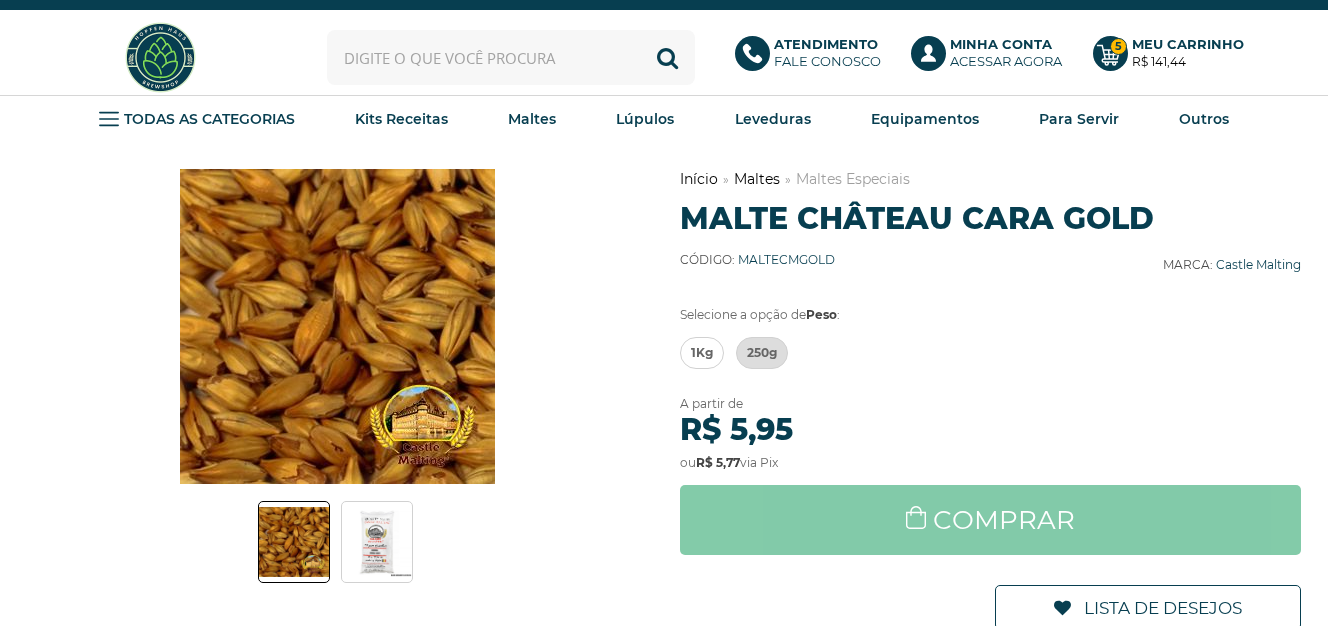 scroll, scrollTop: 0, scrollLeft: 0, axis: both 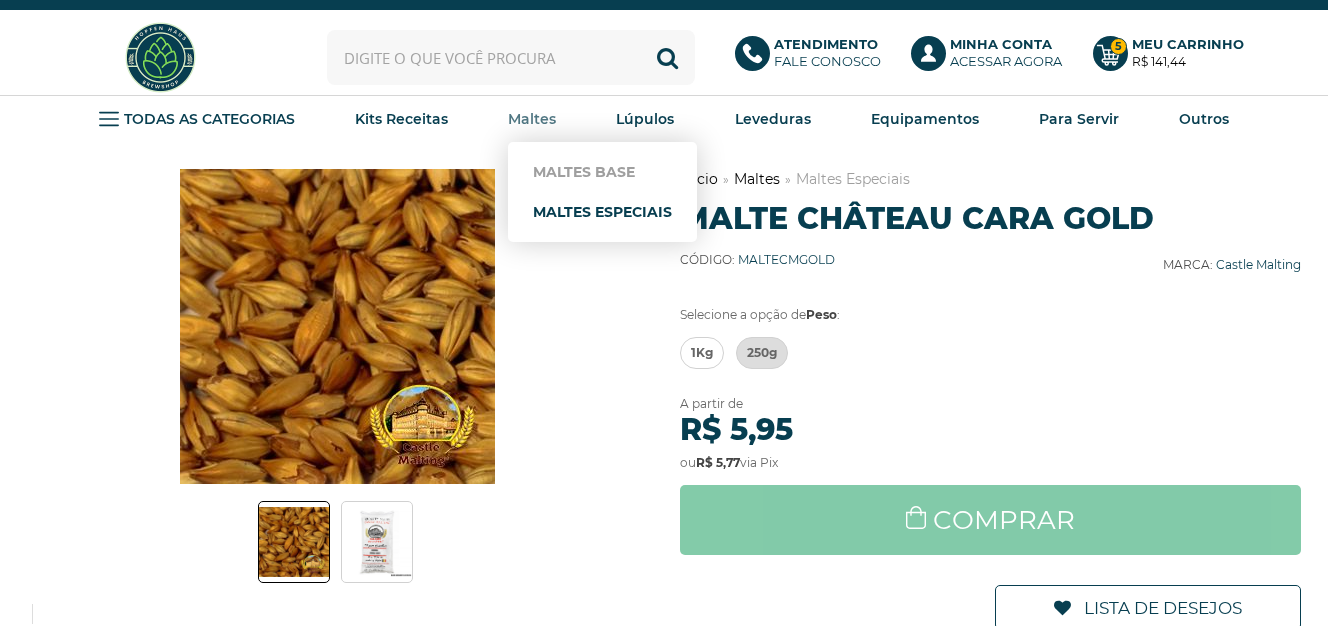 click on "Maltes Especiais" at bounding box center (602, 212) 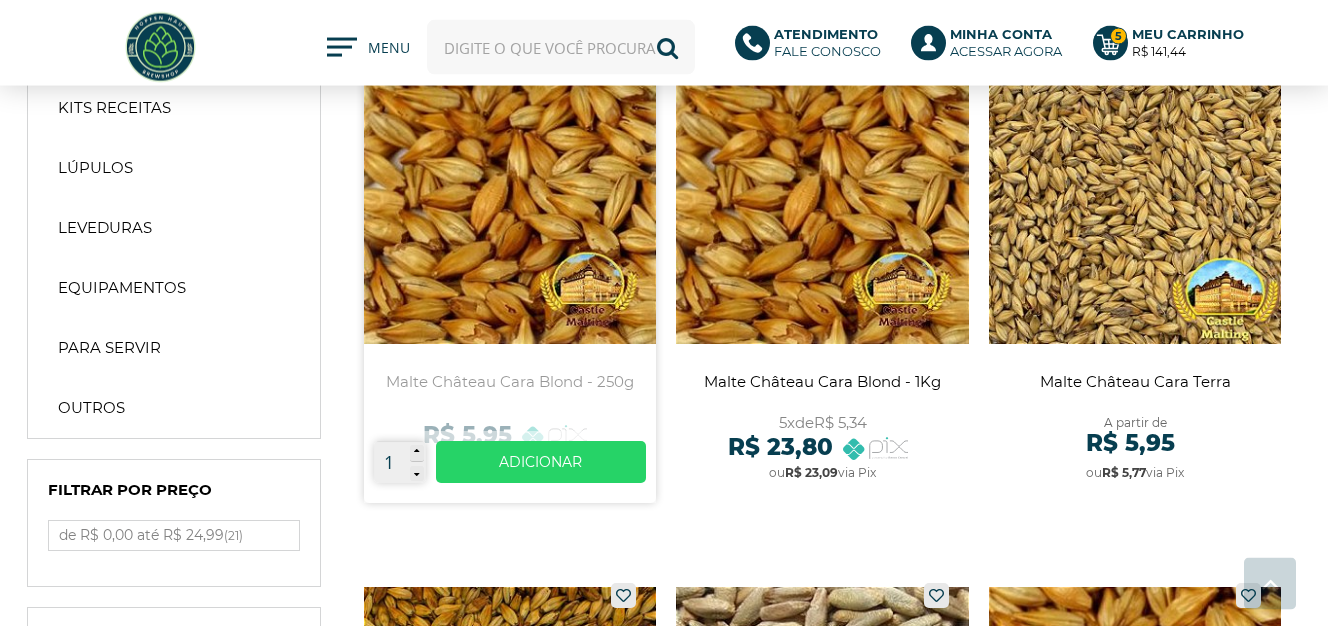scroll, scrollTop: 228, scrollLeft: 0, axis: vertical 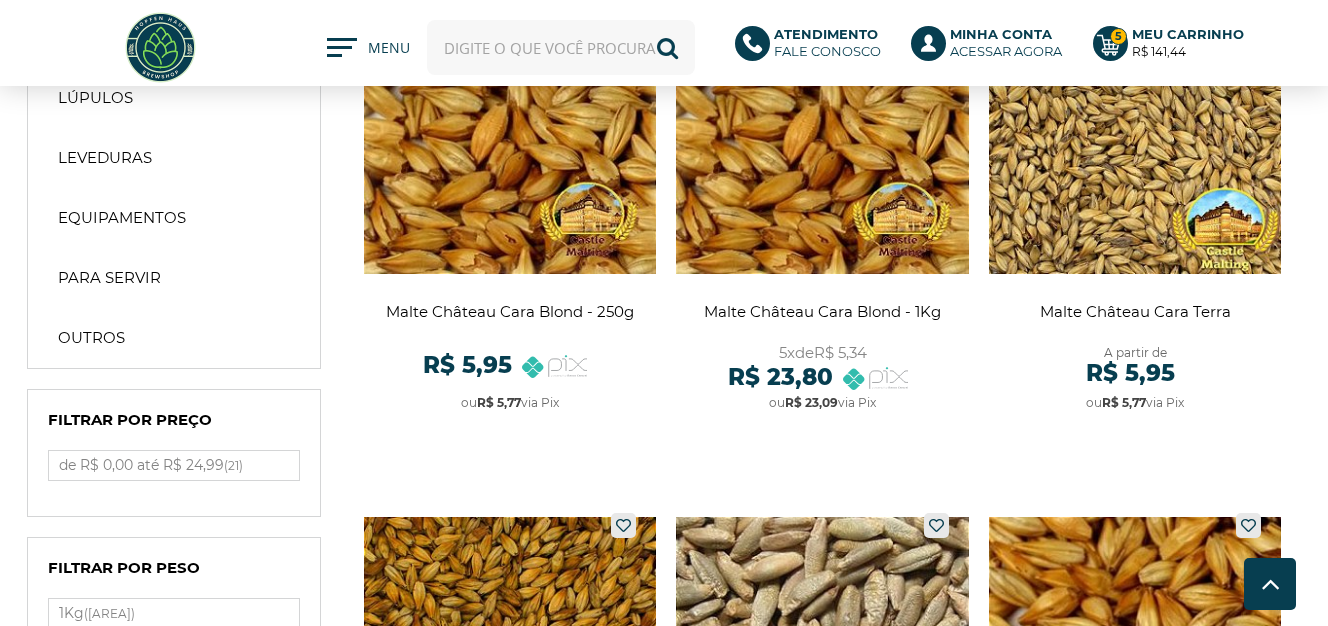 click at bounding box center (561, 47) 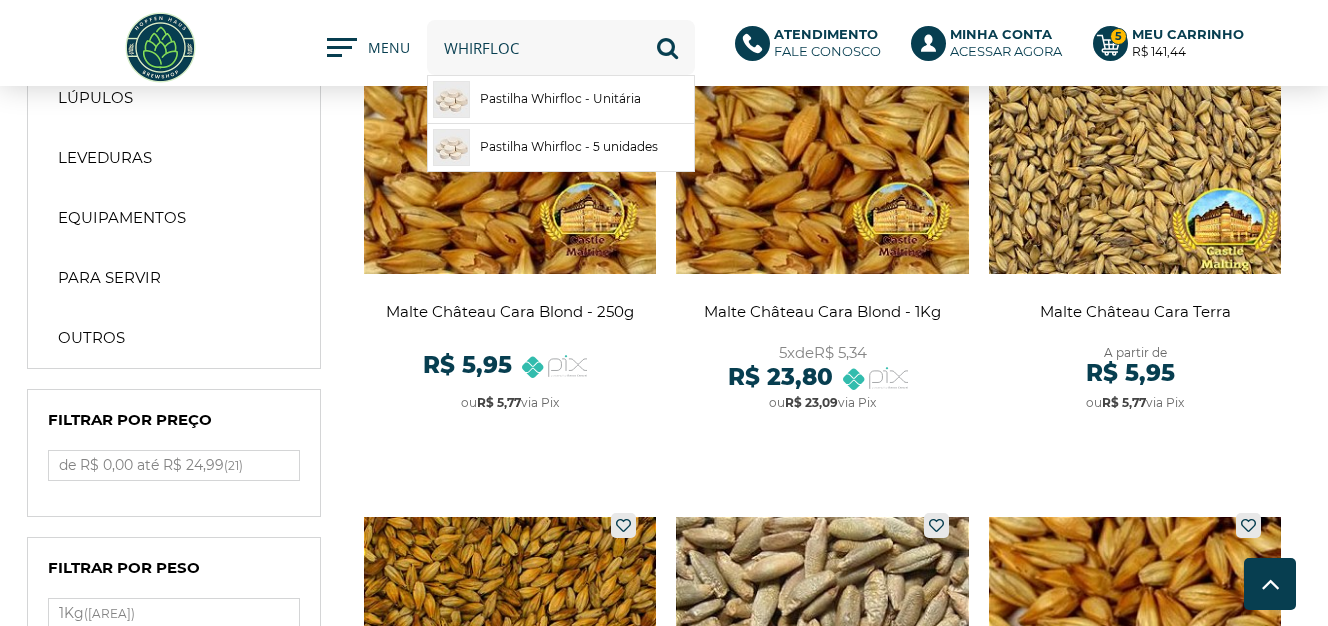 type on "whirfloc" 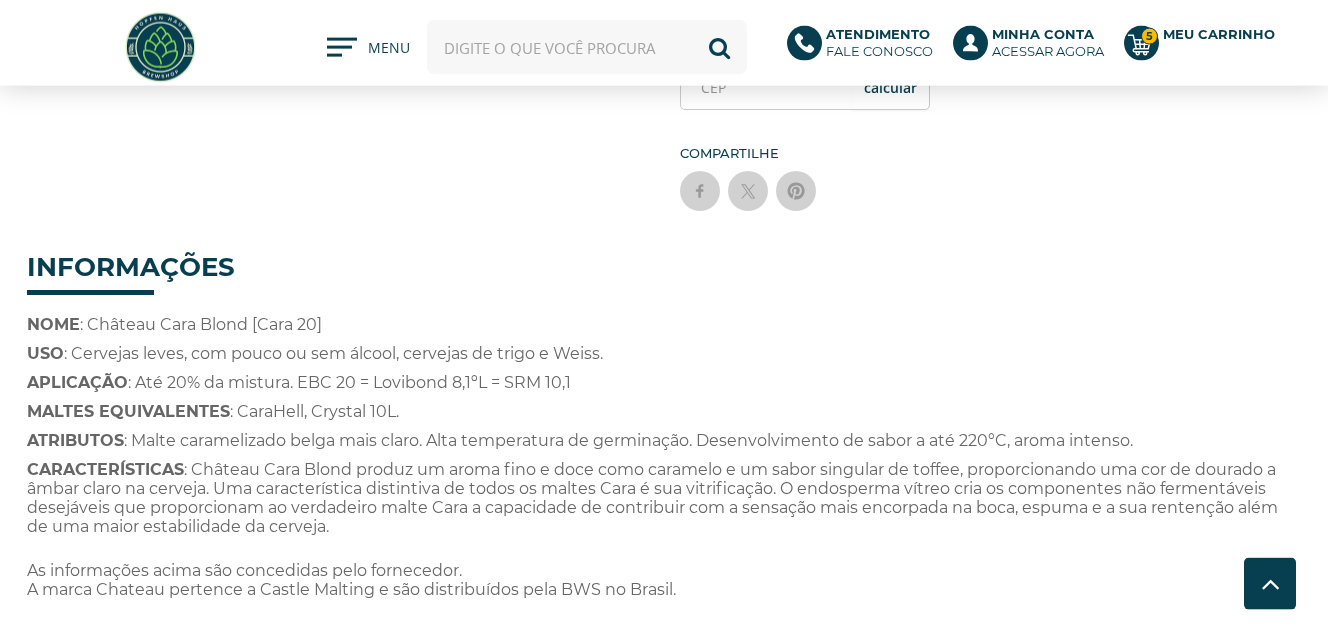 scroll, scrollTop: 684, scrollLeft: 0, axis: vertical 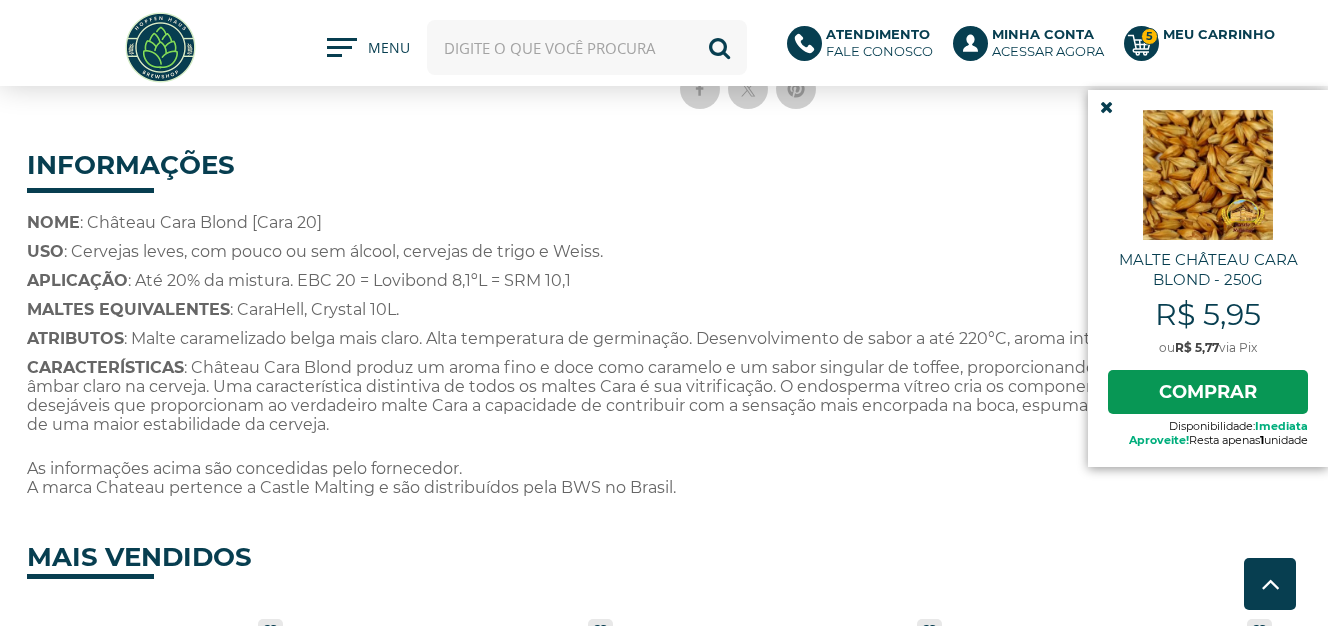click at bounding box center (1106, 107) 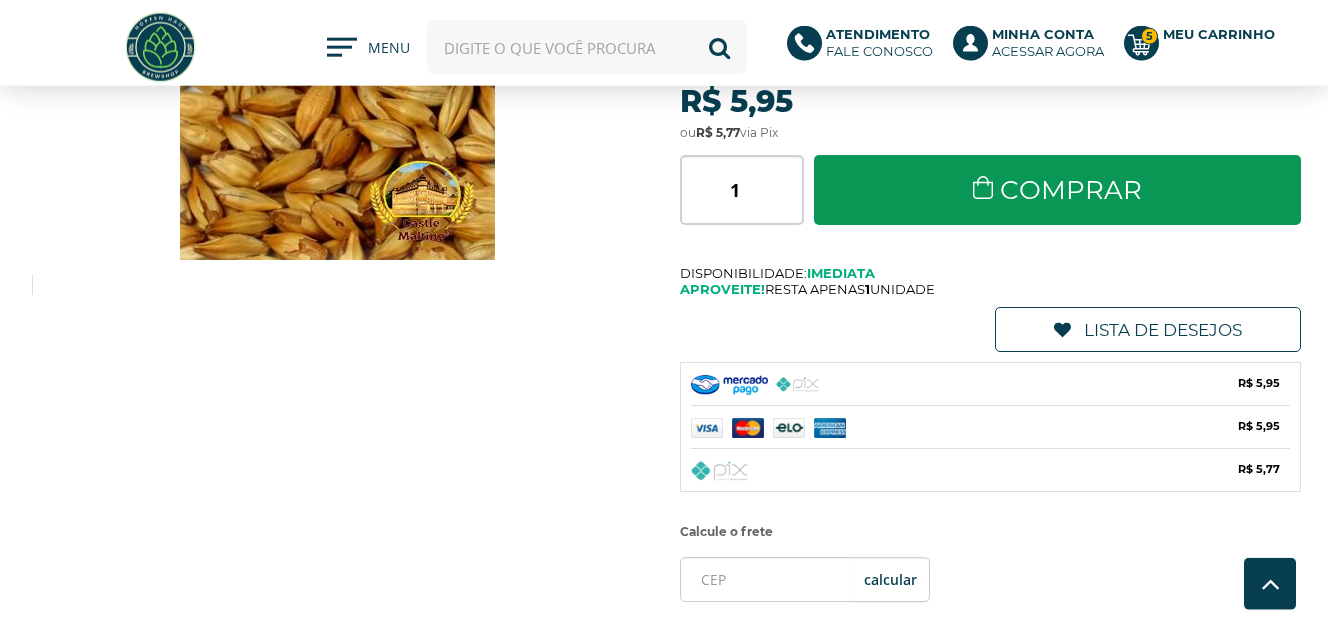 scroll, scrollTop: 0, scrollLeft: 0, axis: both 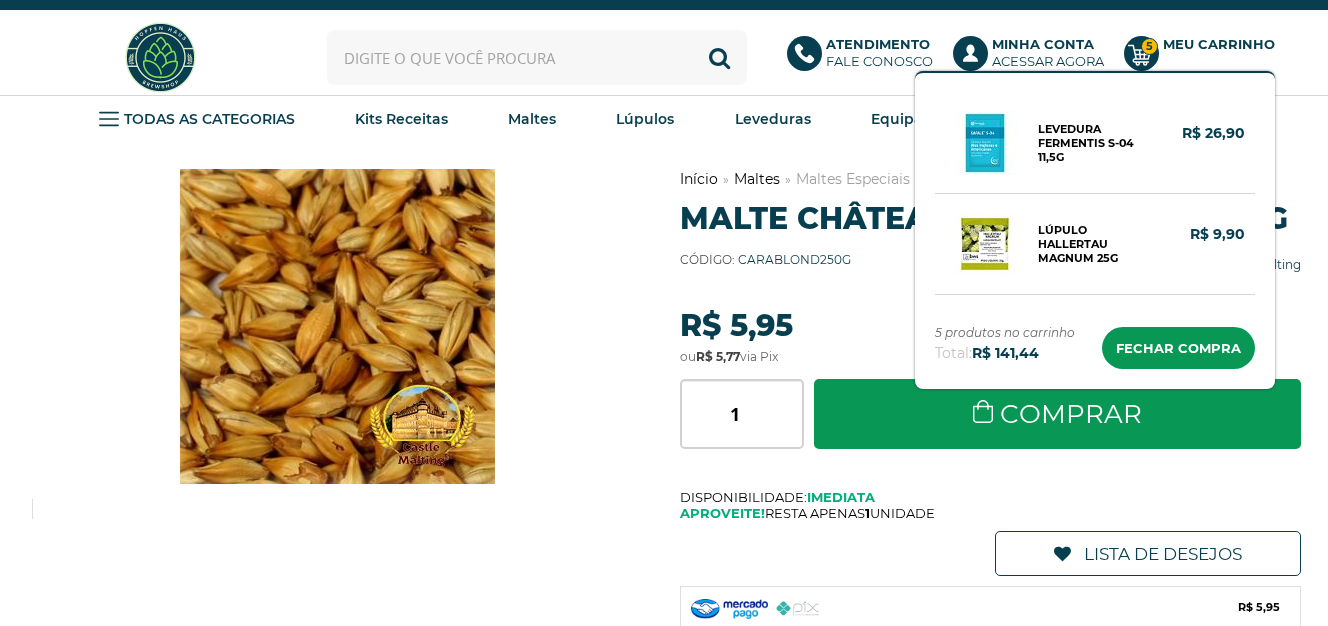 click on "Meu Carrinho" at bounding box center (1219, 44) 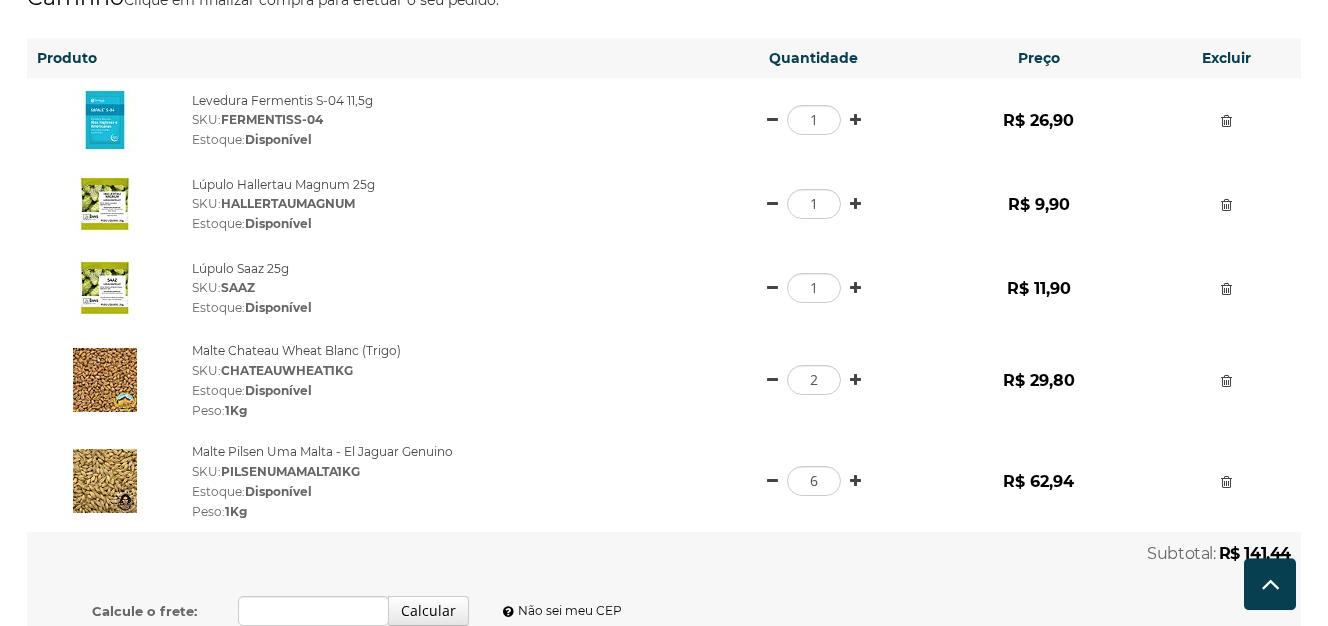 scroll, scrollTop: 228, scrollLeft: 0, axis: vertical 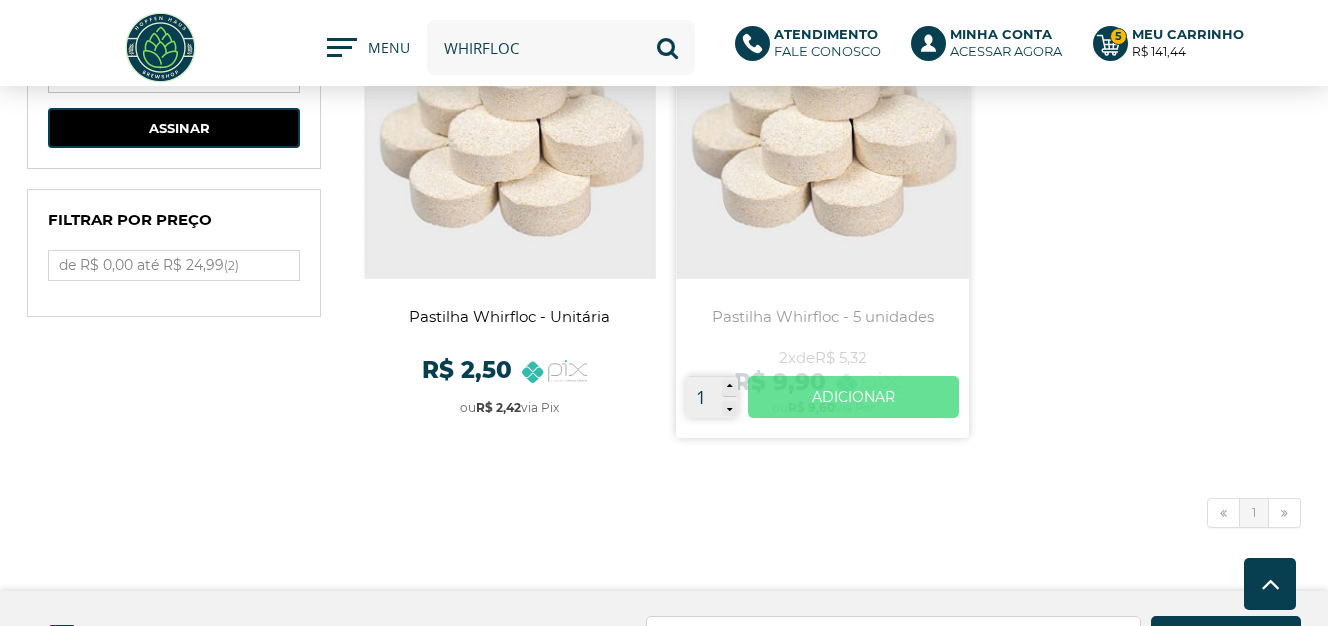 click on "Ver mais" at bounding box center (853, 397) 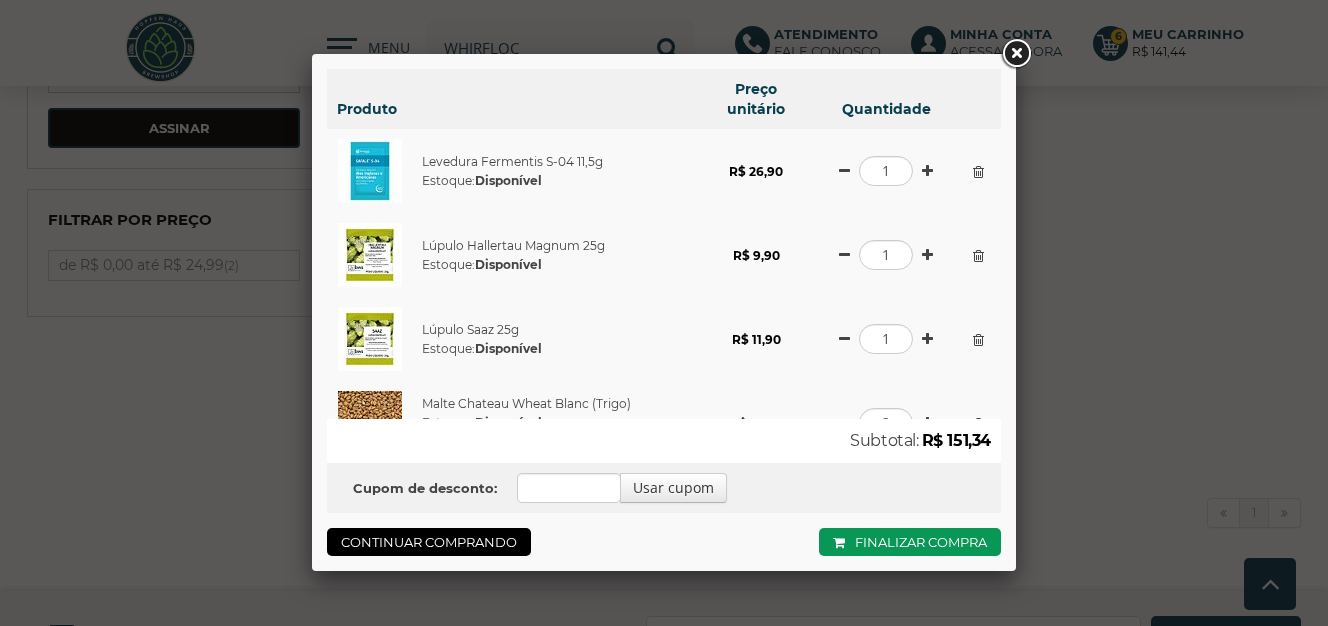 click at bounding box center (1016, 54) 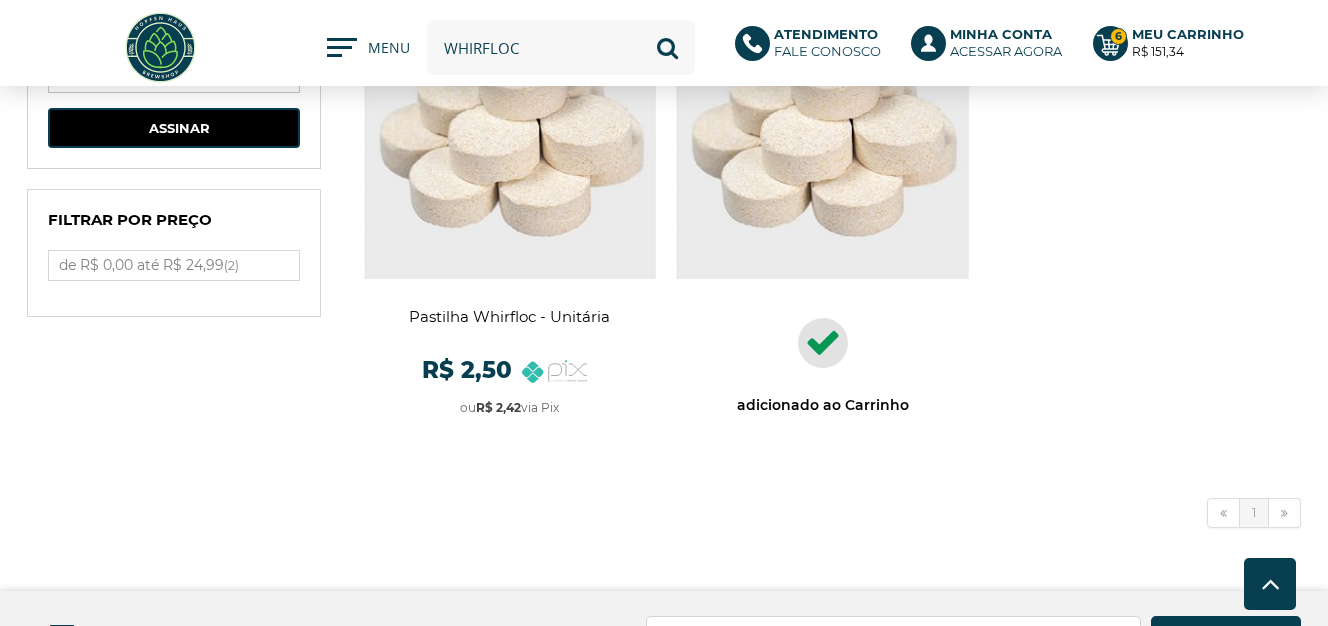 click on "R$ 151,34" at bounding box center [1158, 51] 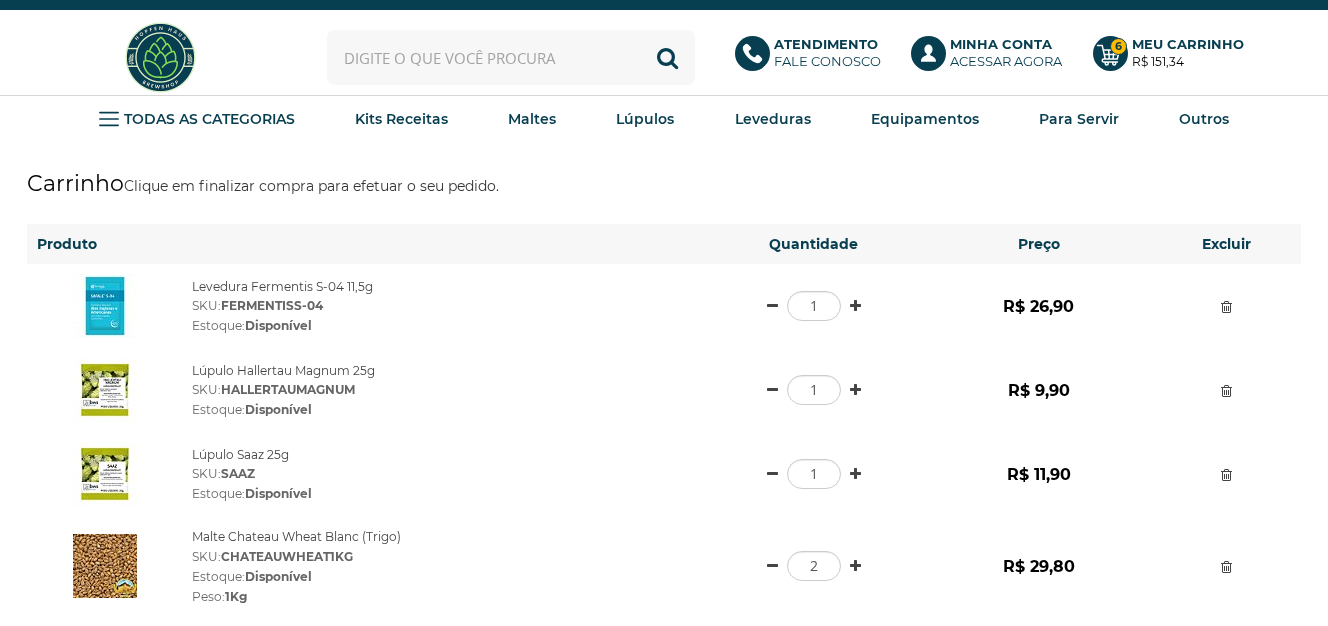 scroll, scrollTop: 0, scrollLeft: 0, axis: both 